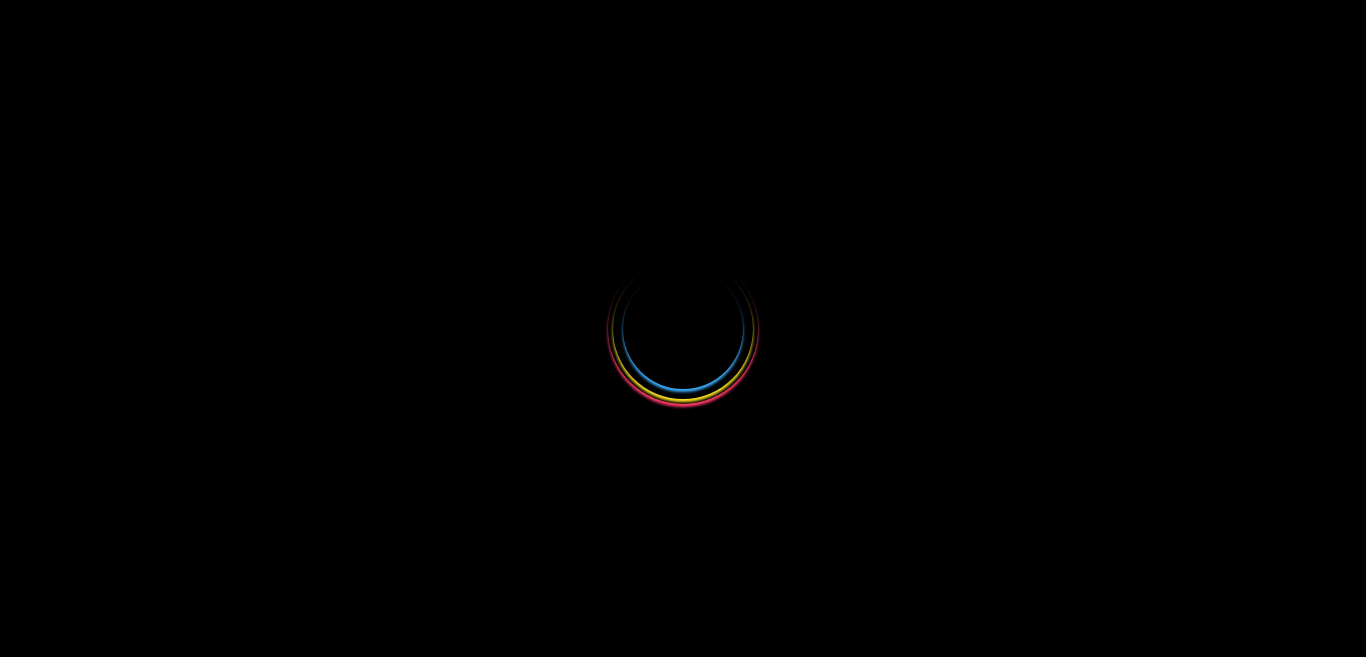 scroll, scrollTop: 0, scrollLeft: 0, axis: both 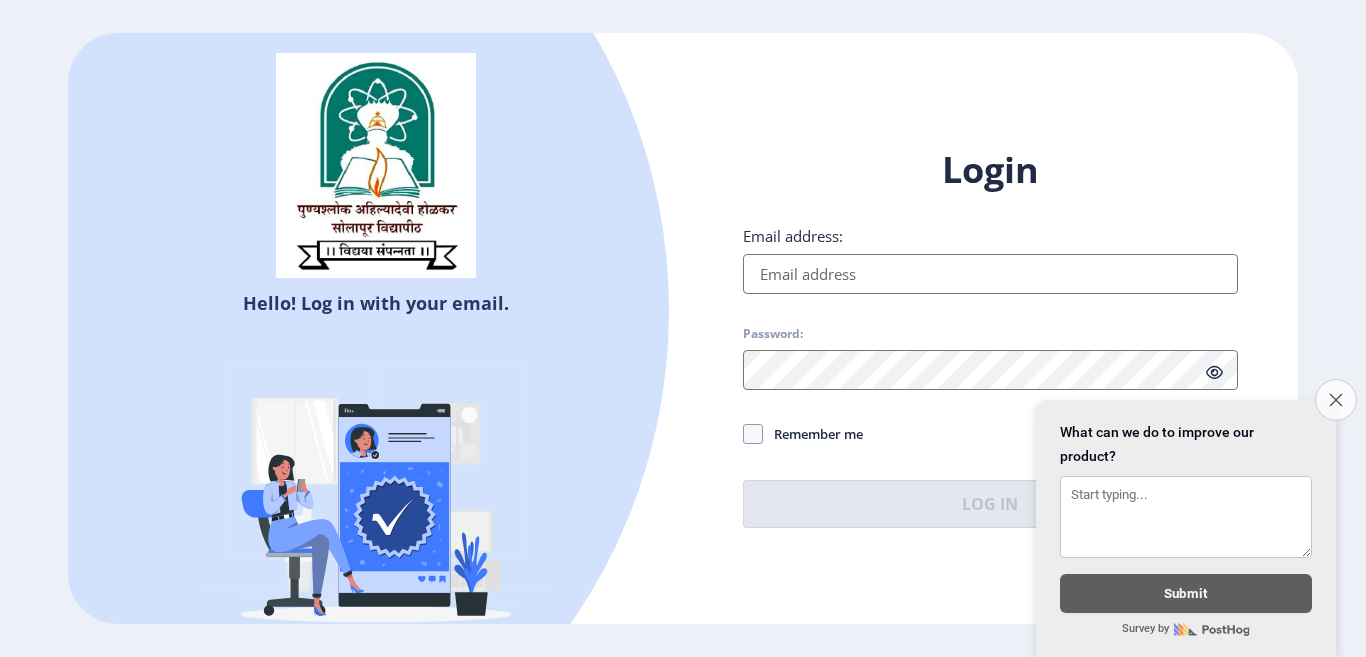 click on "Close survey" 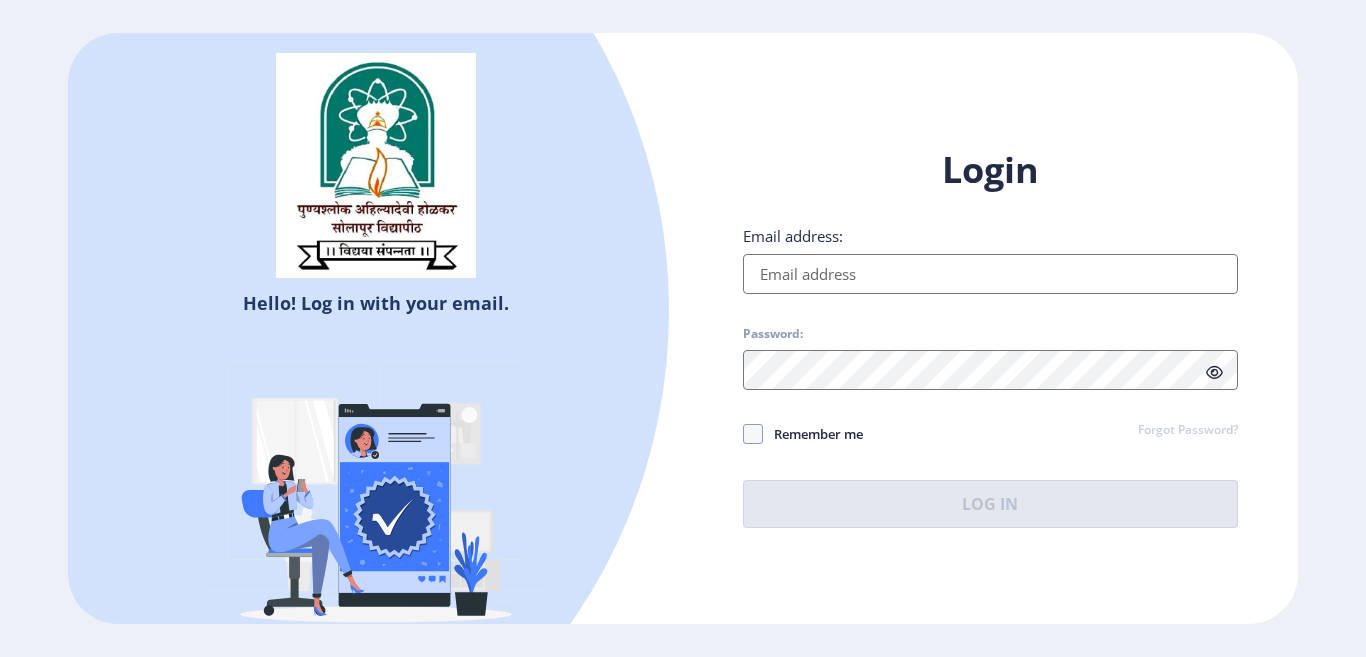click on "Email address:" at bounding box center (990, 274) 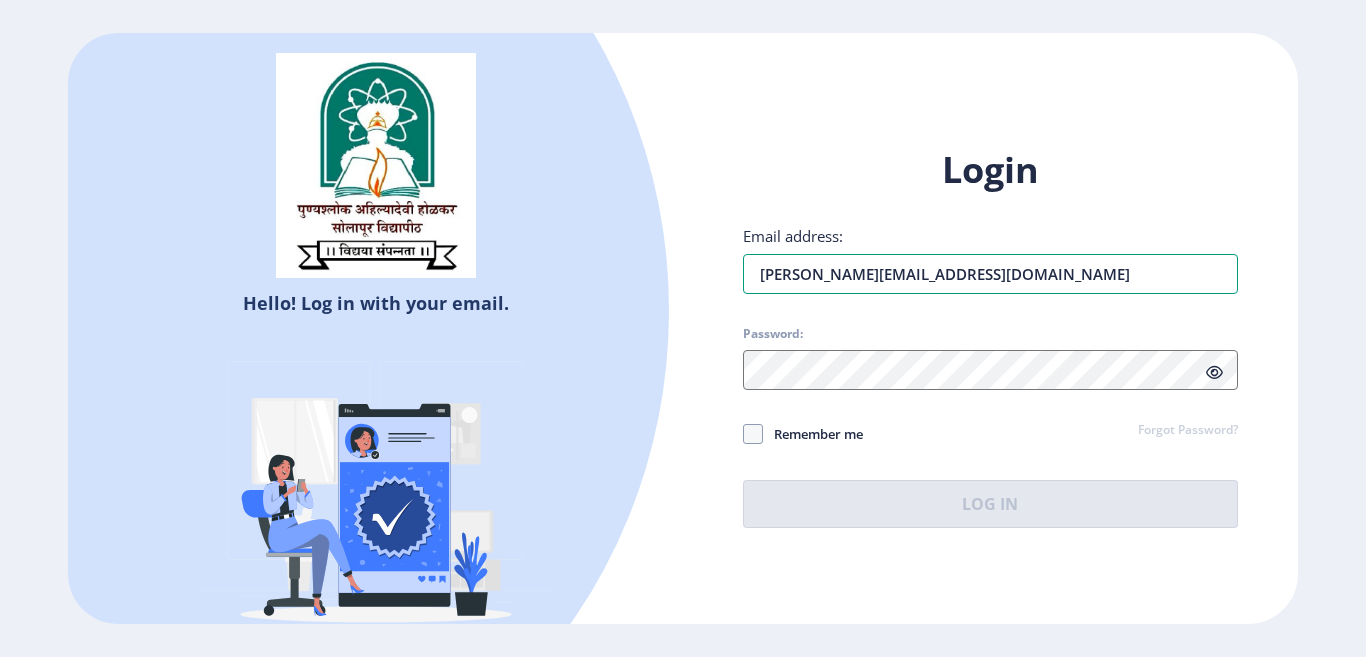 type on "[PERSON_NAME][EMAIL_ADDRESS][DOMAIN_NAME]" 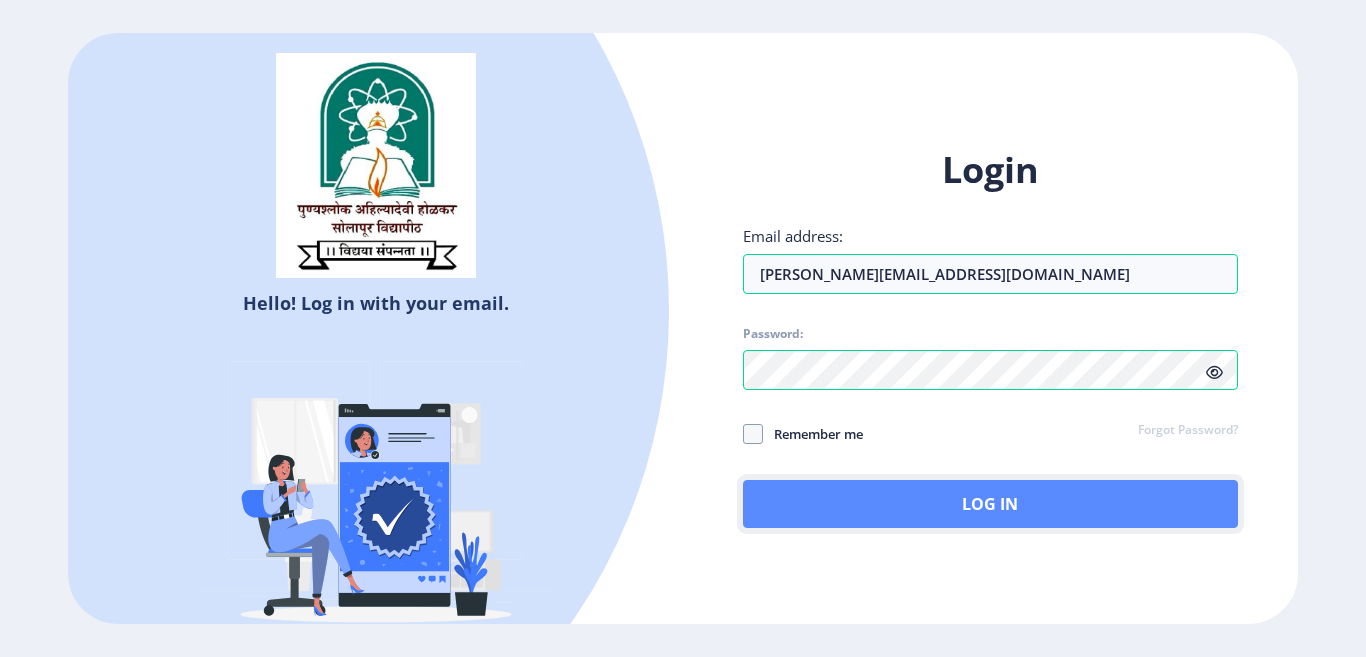 click on "Log In" 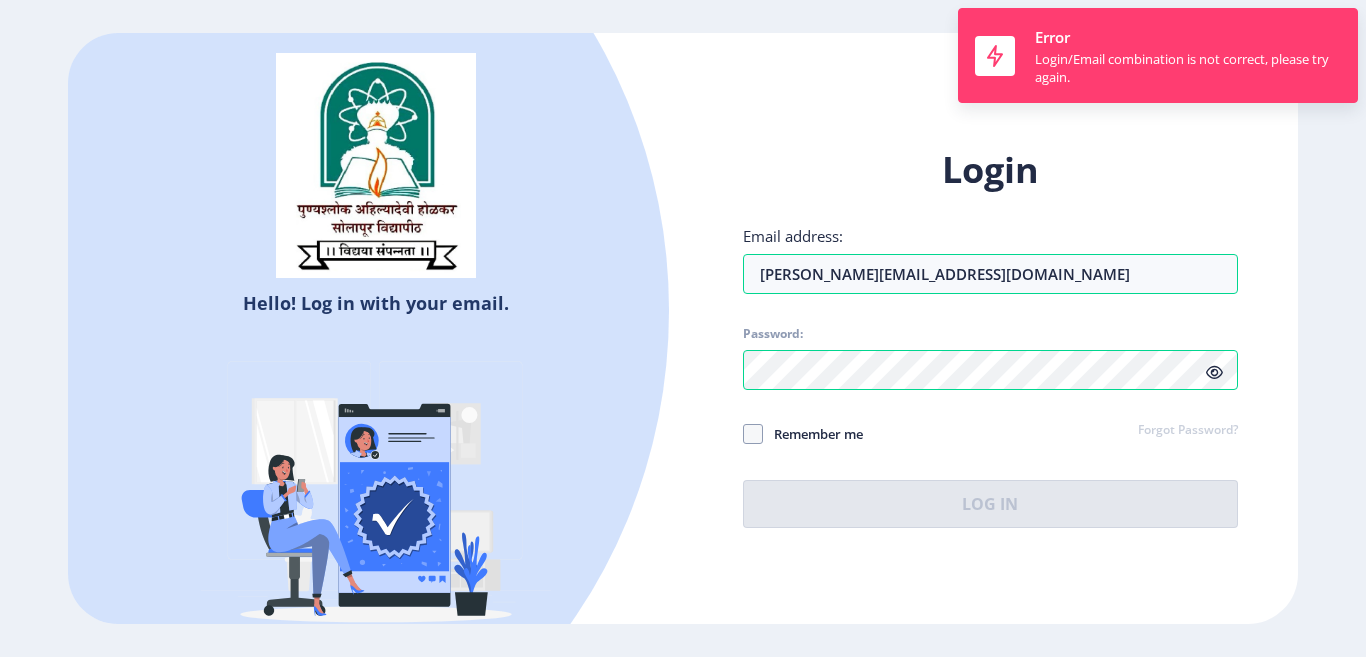 click 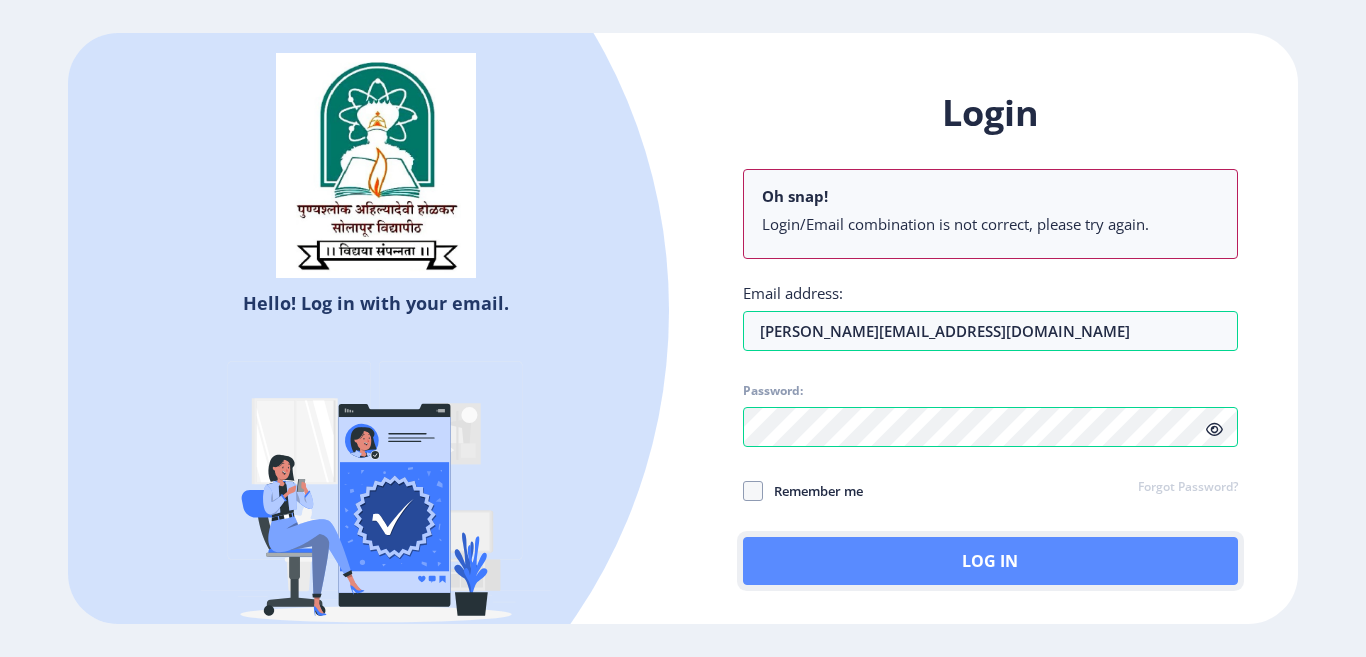 click on "Log In" 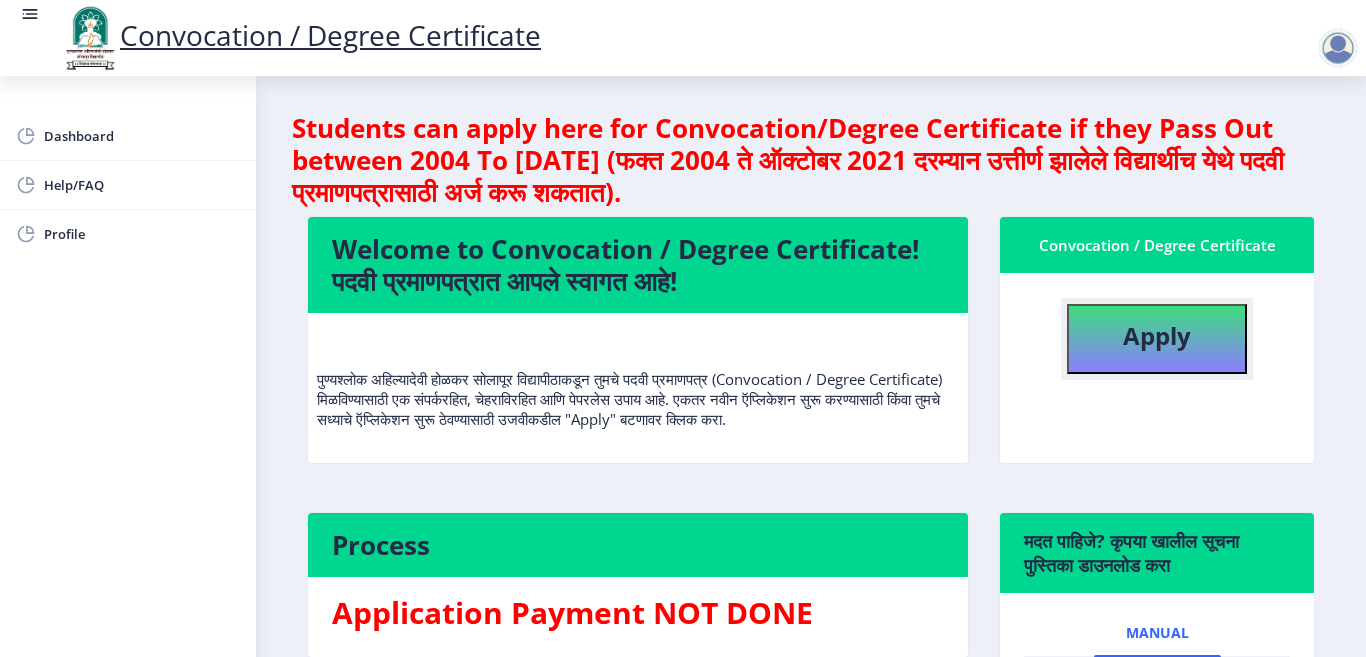 click on "Apply" 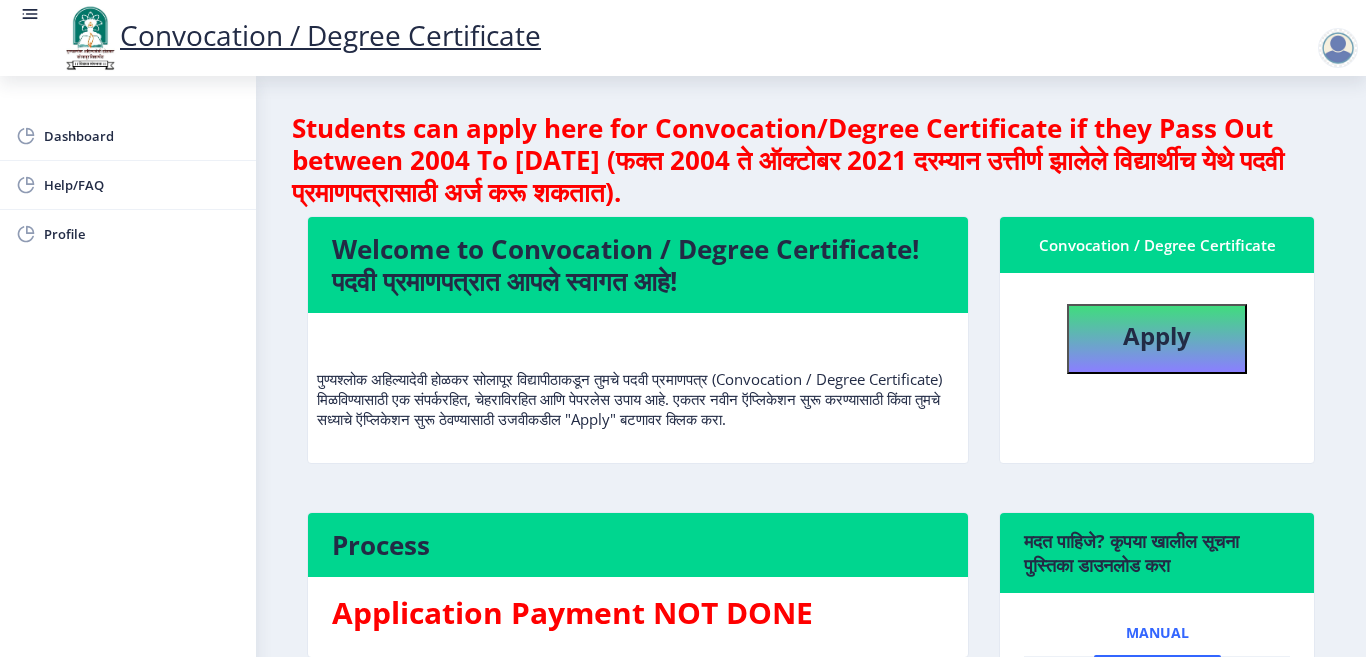 select 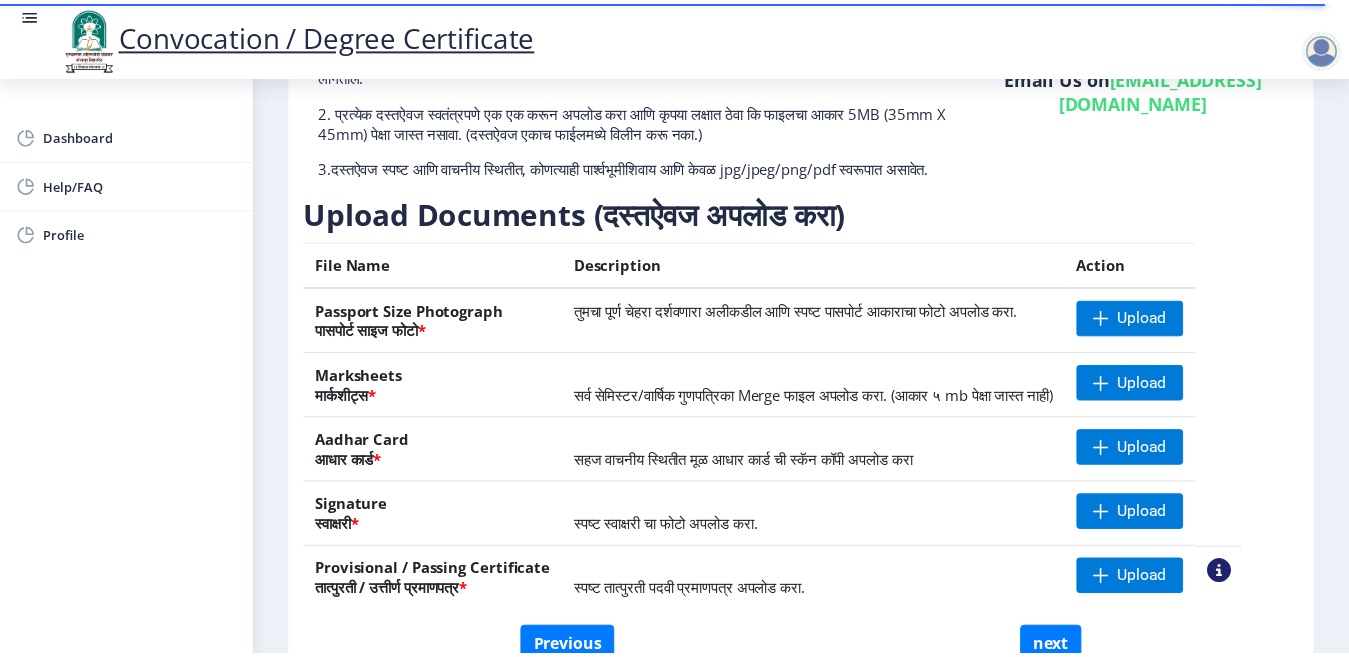 scroll, scrollTop: 300, scrollLeft: 0, axis: vertical 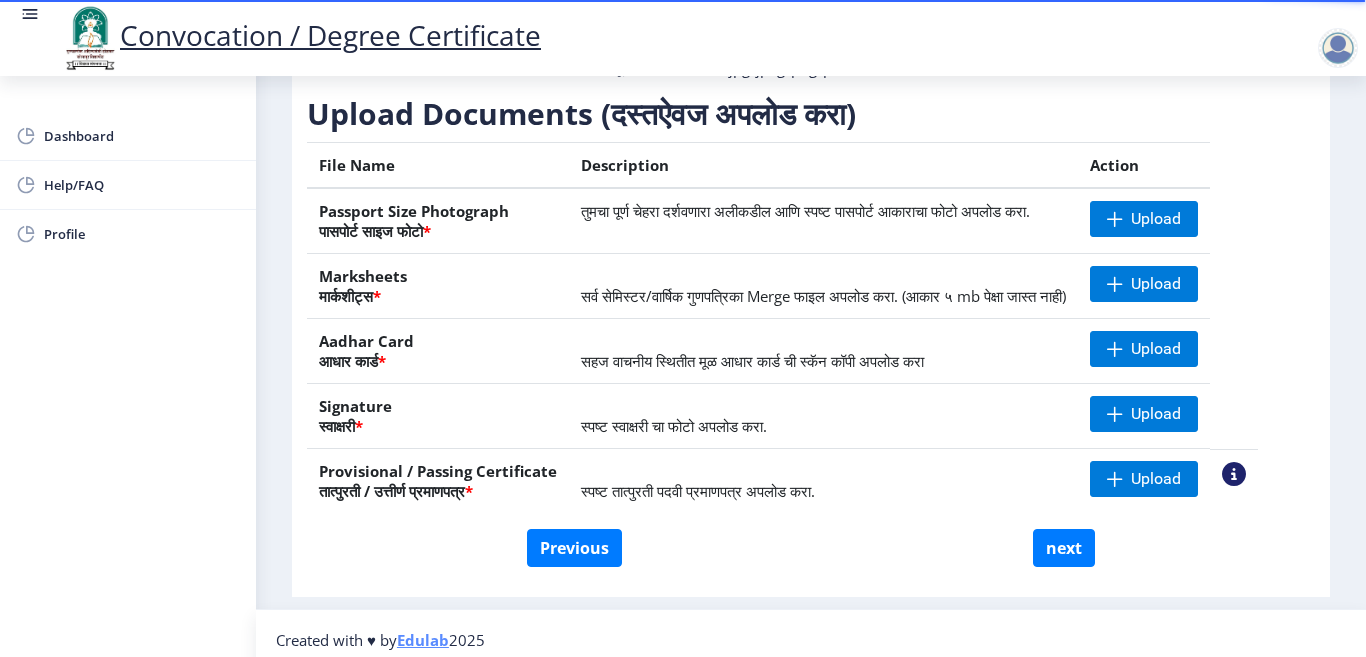 click 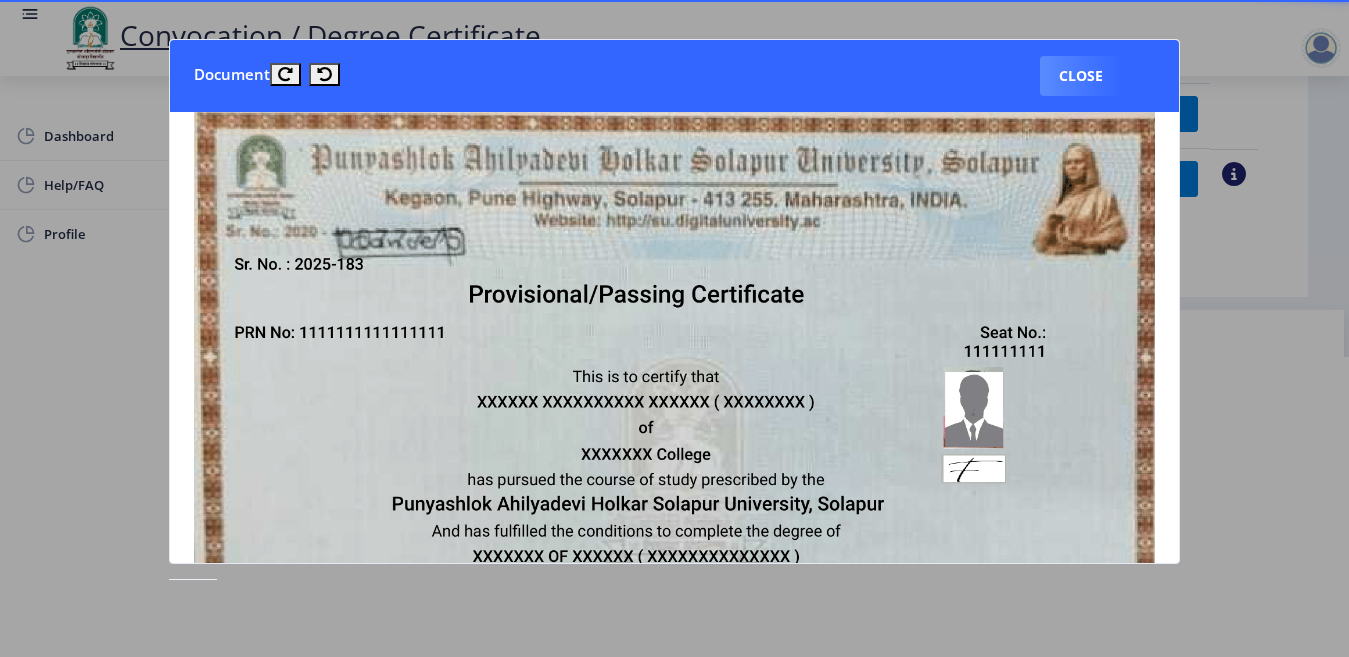 scroll, scrollTop: 0, scrollLeft: 0, axis: both 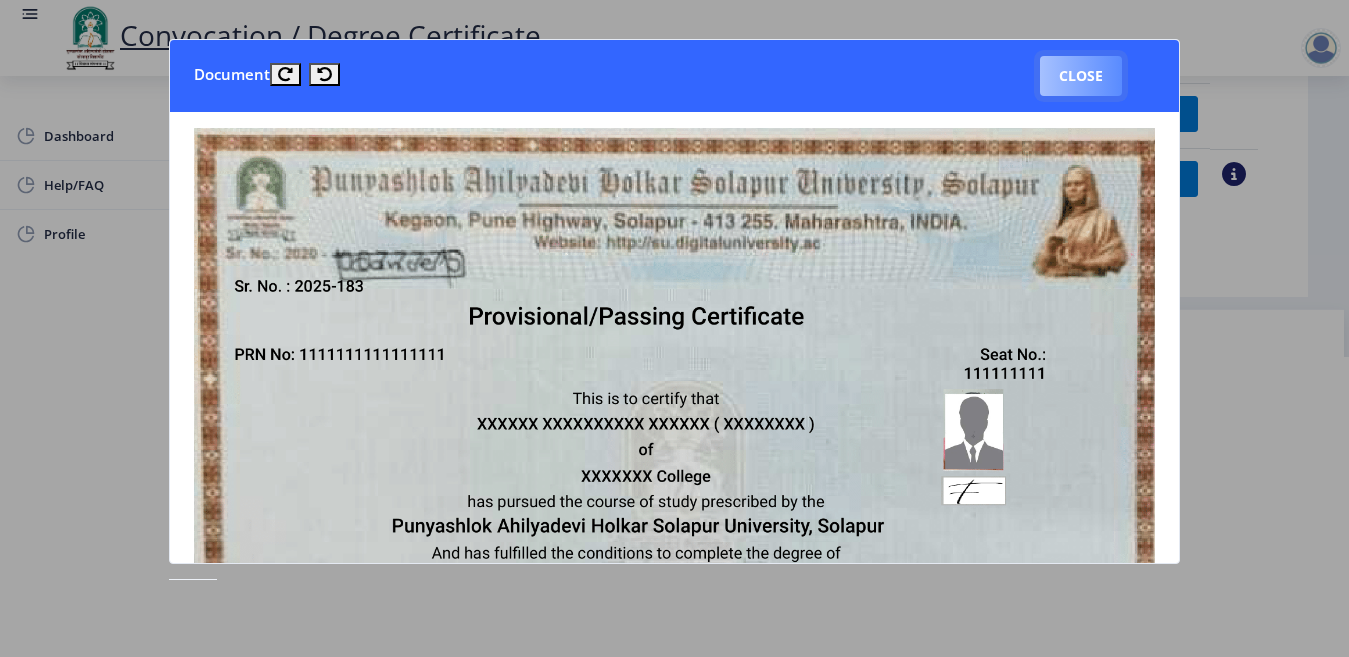 click on "Close" at bounding box center [1081, 76] 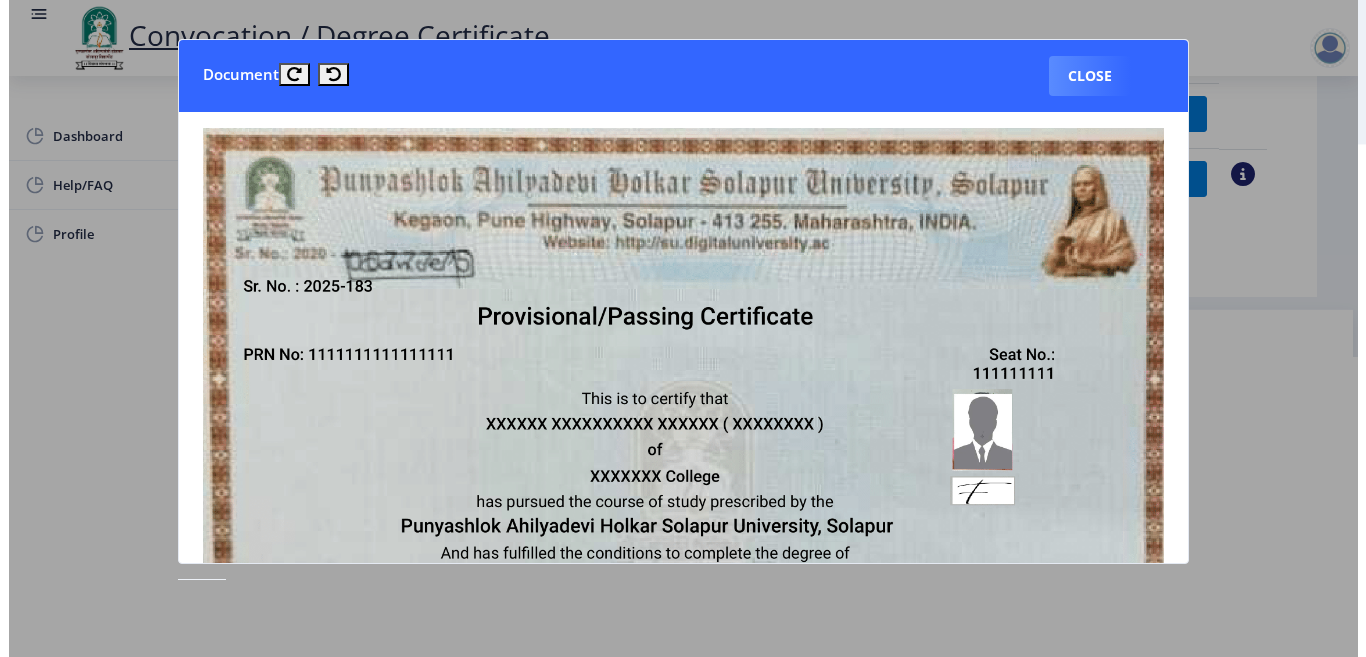 scroll, scrollTop: 137, scrollLeft: 0, axis: vertical 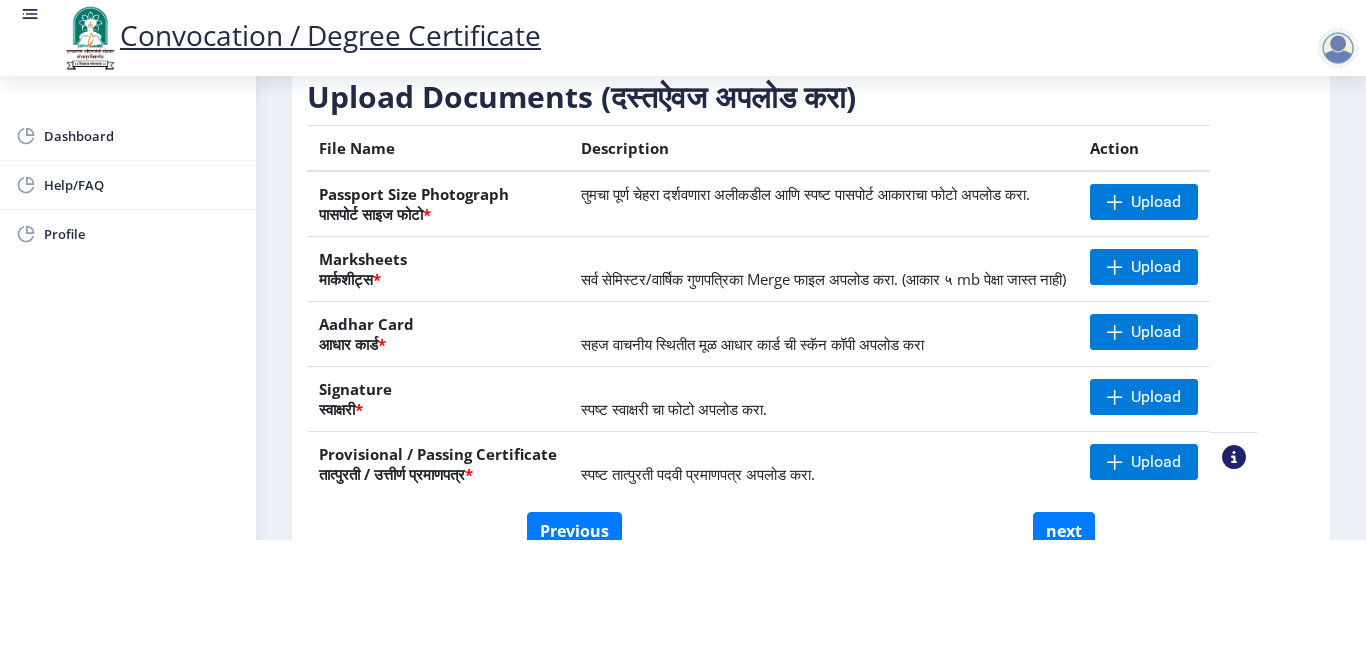 click 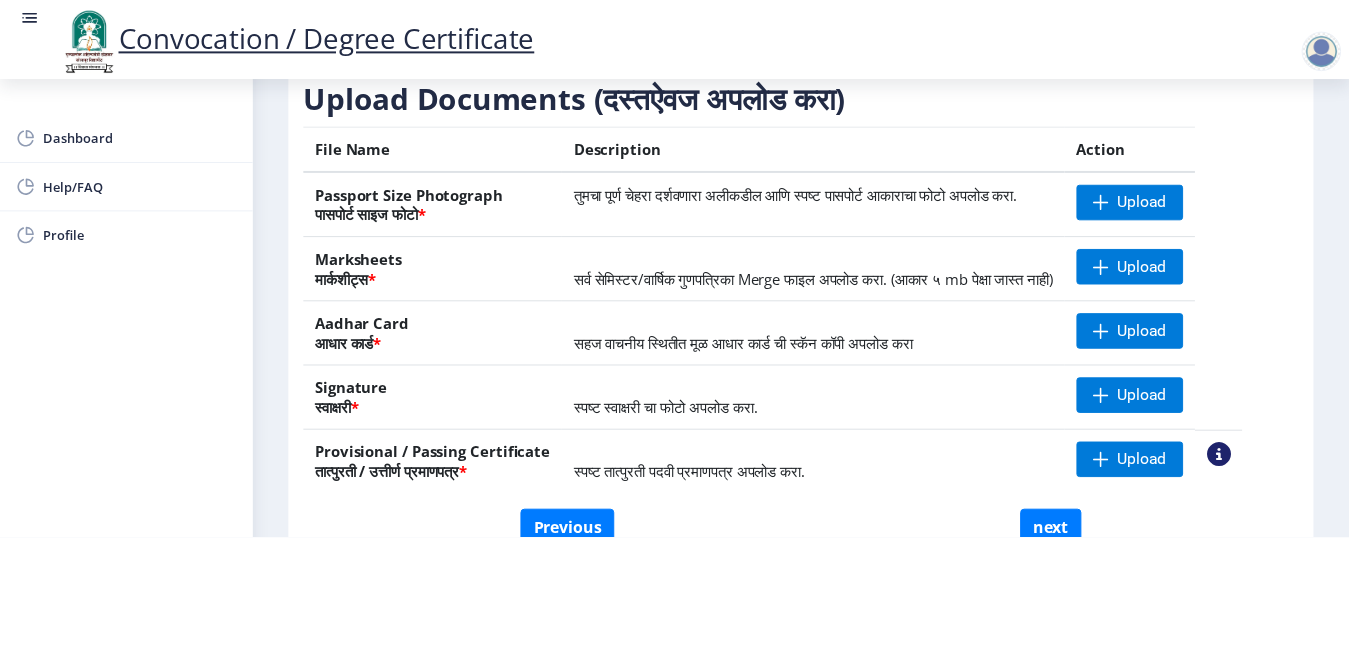 scroll, scrollTop: 0, scrollLeft: 0, axis: both 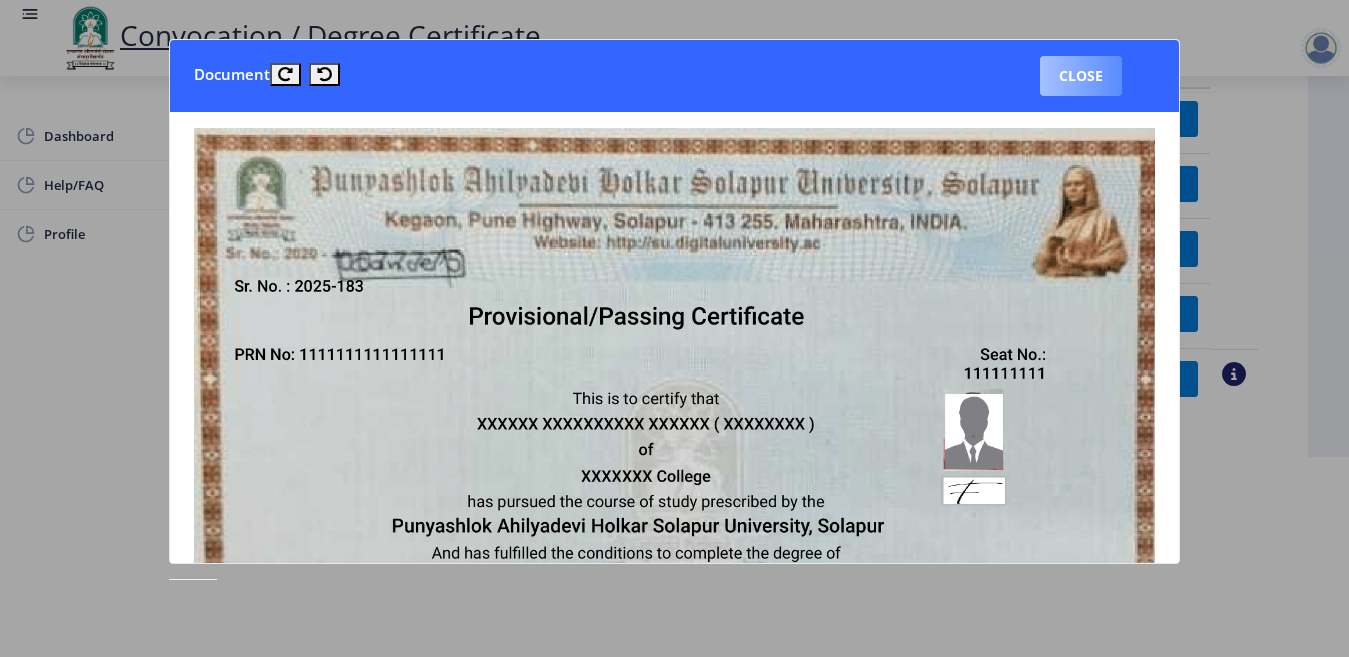 click on "Close" at bounding box center [1081, 76] 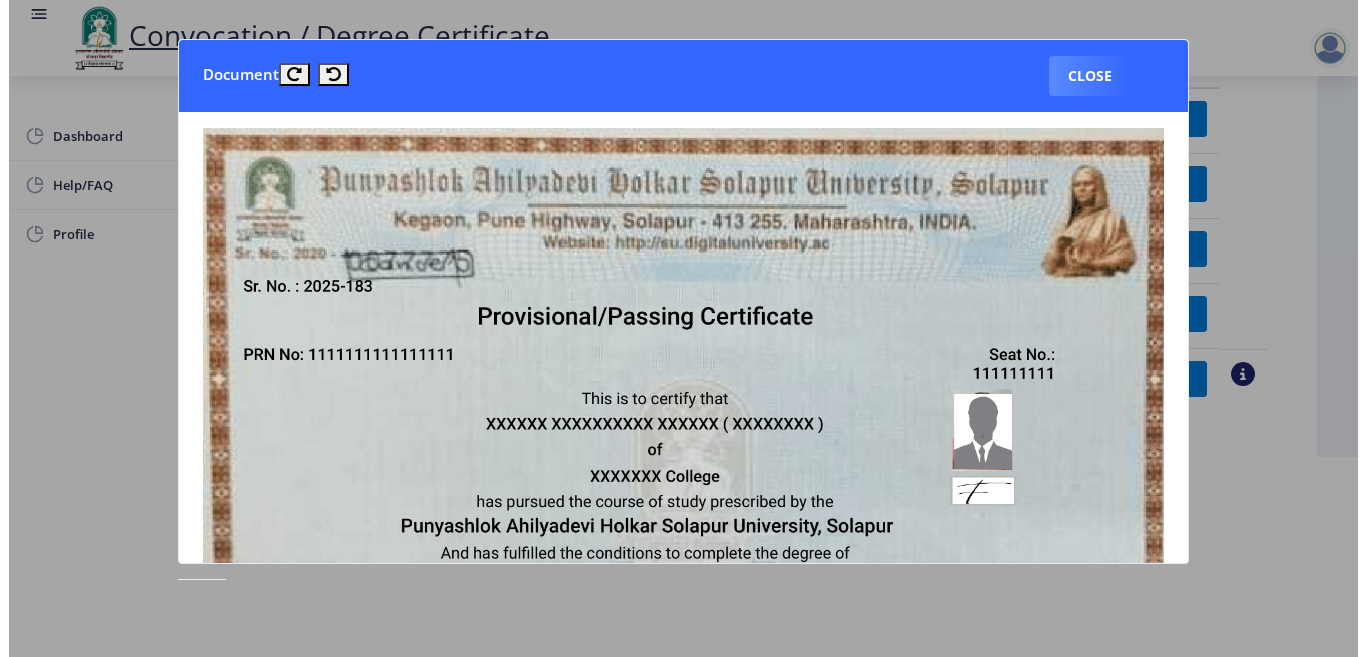 scroll, scrollTop: 137, scrollLeft: 0, axis: vertical 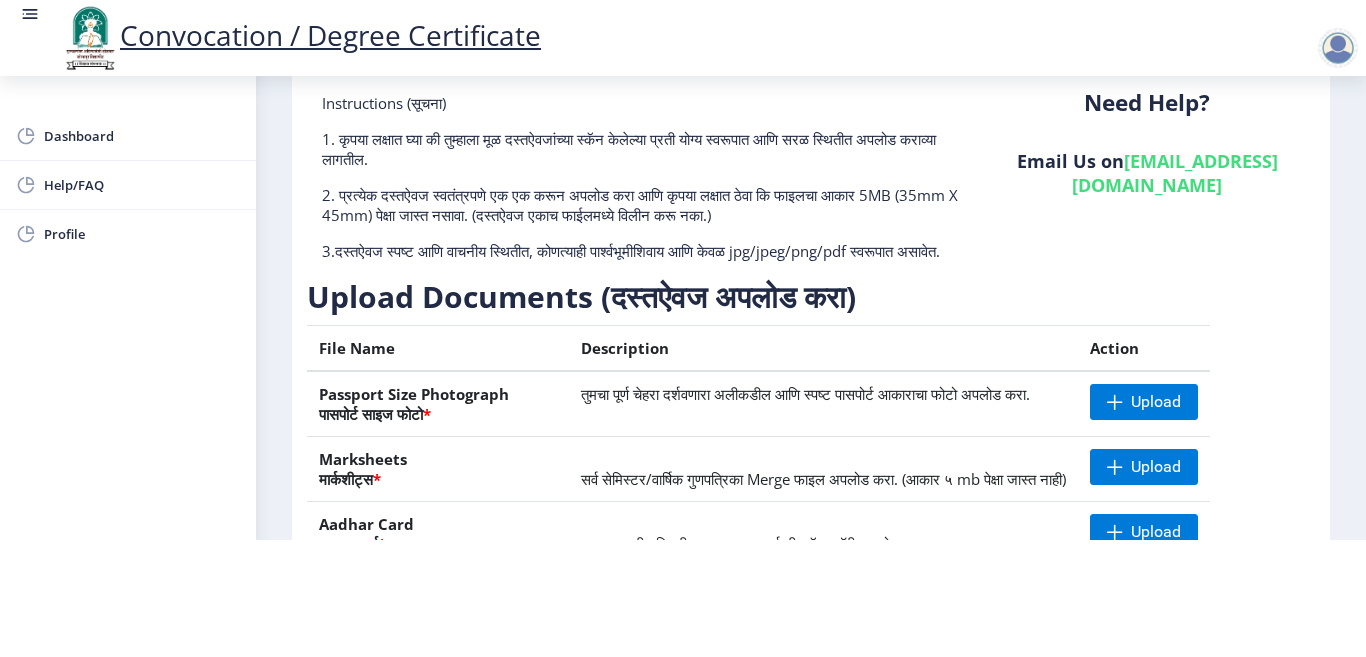 click on "Need Help? Email Us on   su.sfc@studentscenter.in" 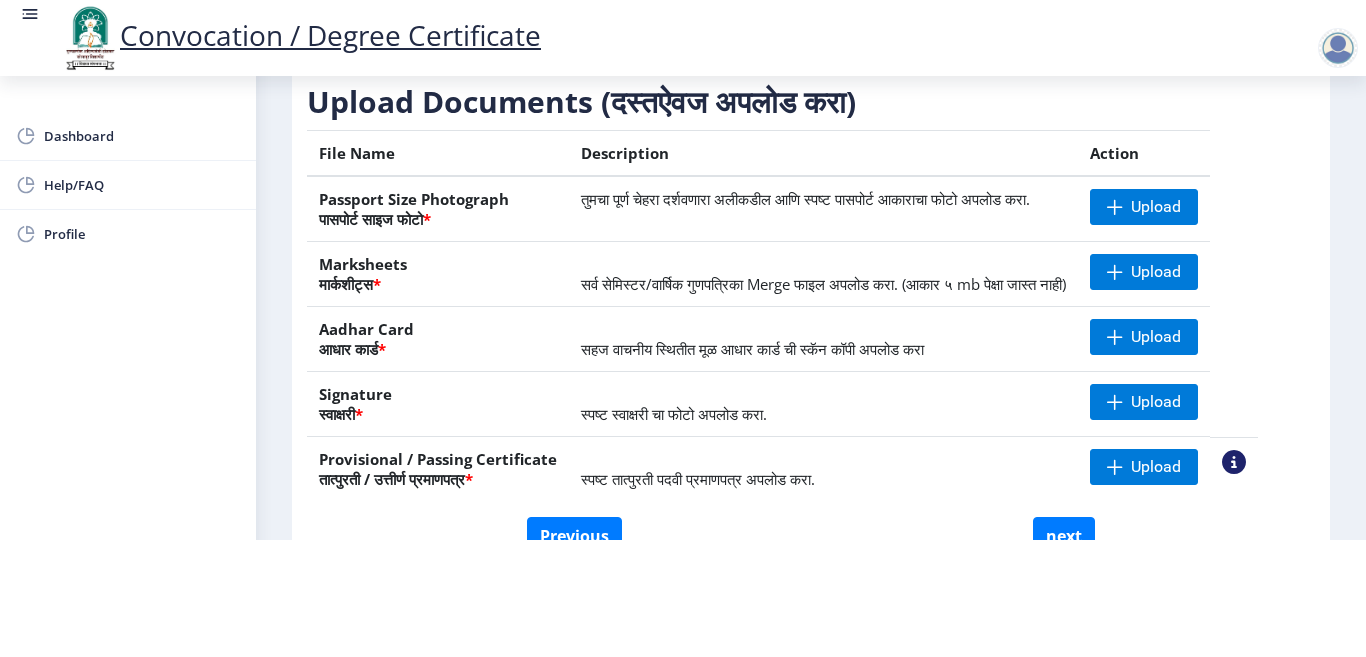 scroll, scrollTop: 233, scrollLeft: 0, axis: vertical 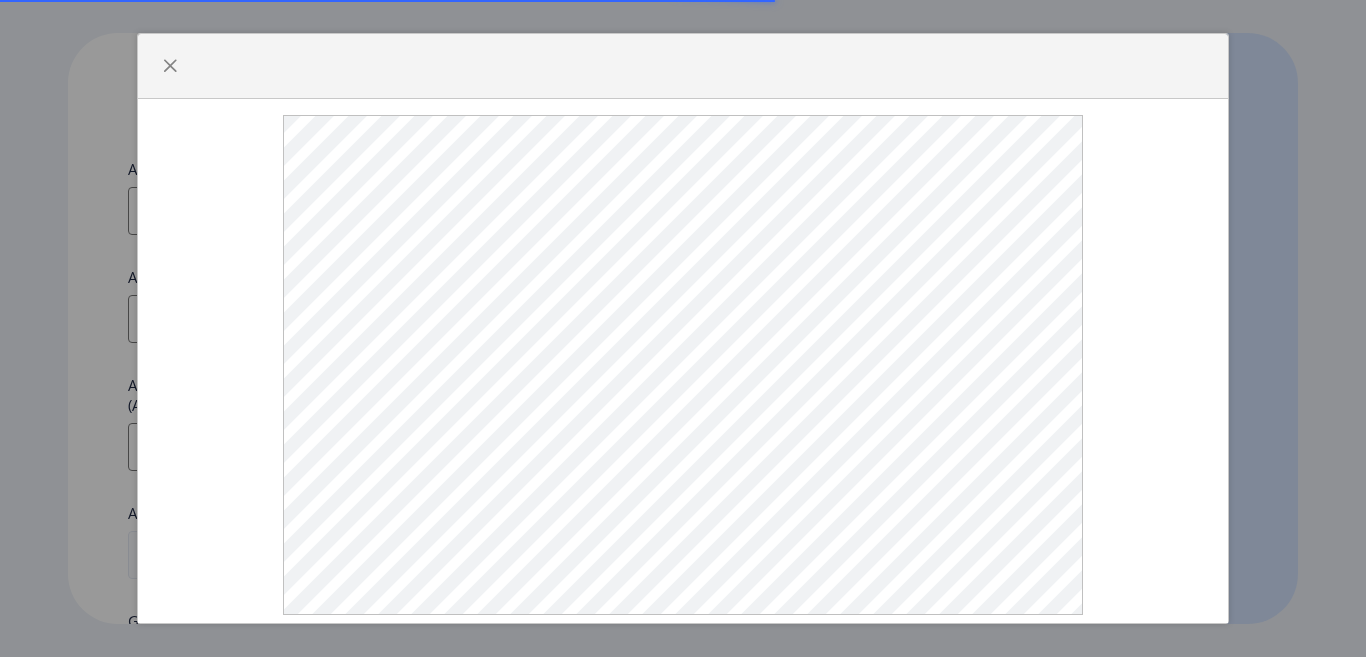 select 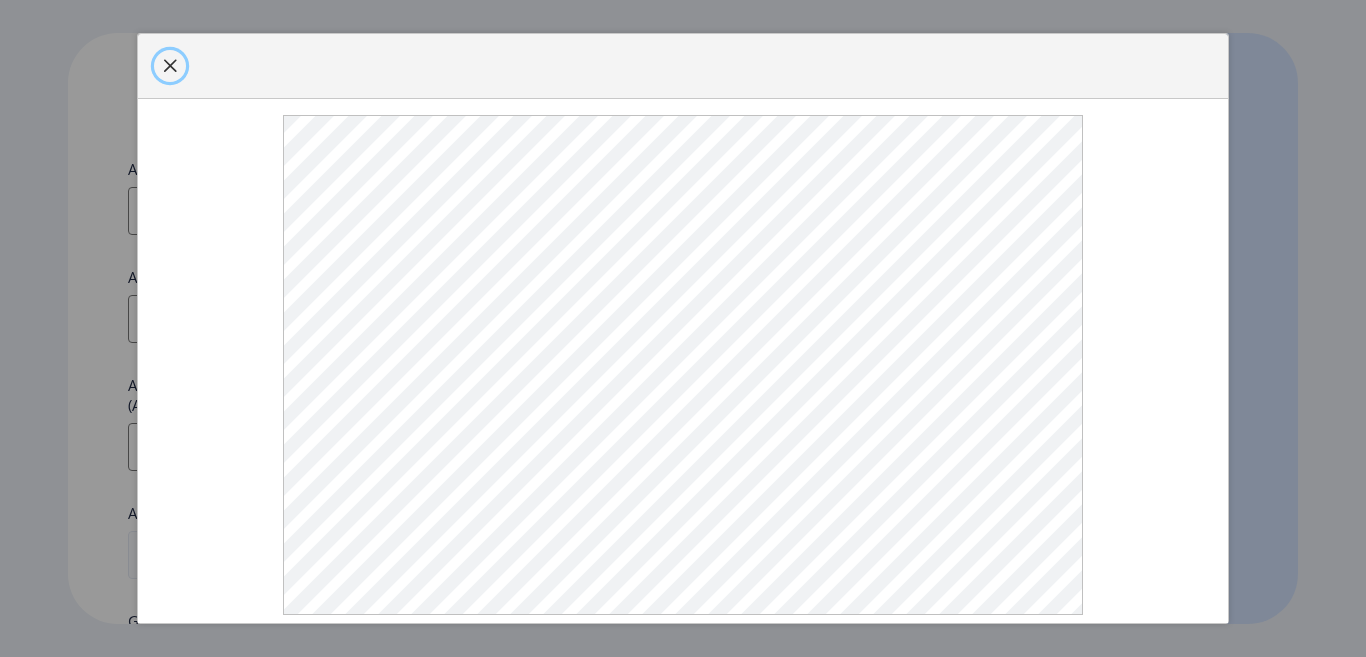 click 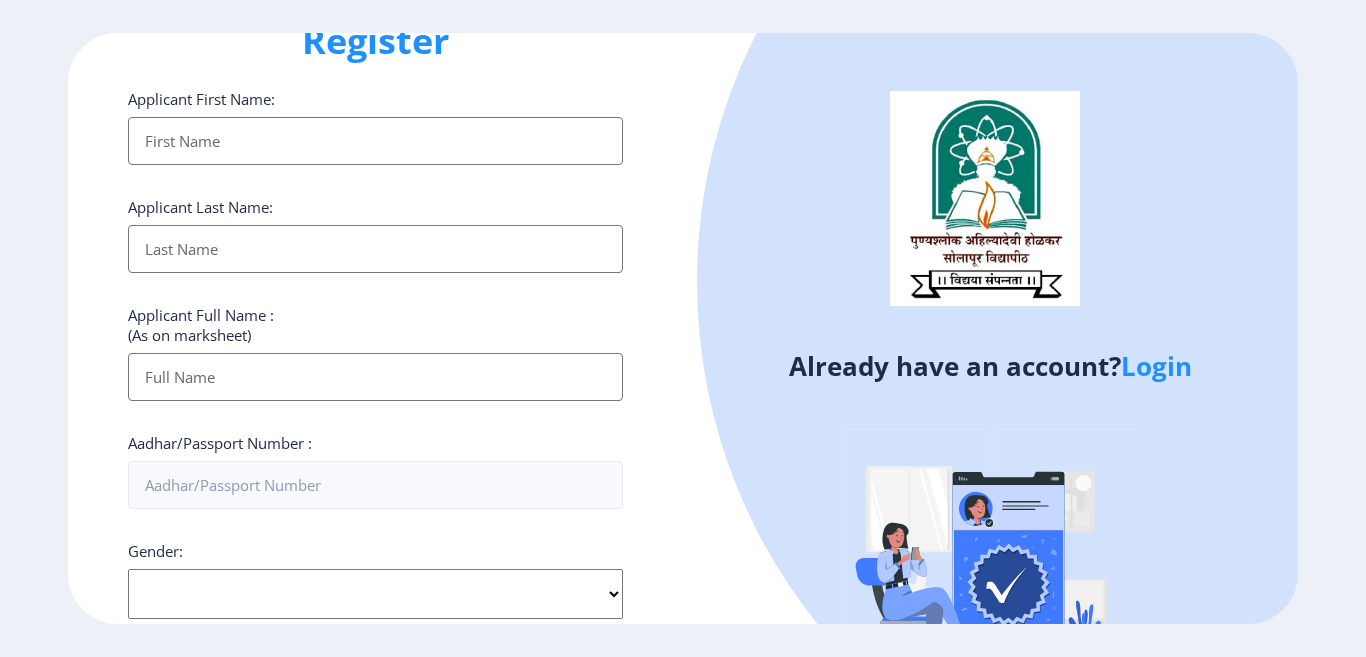scroll, scrollTop: 0, scrollLeft: 0, axis: both 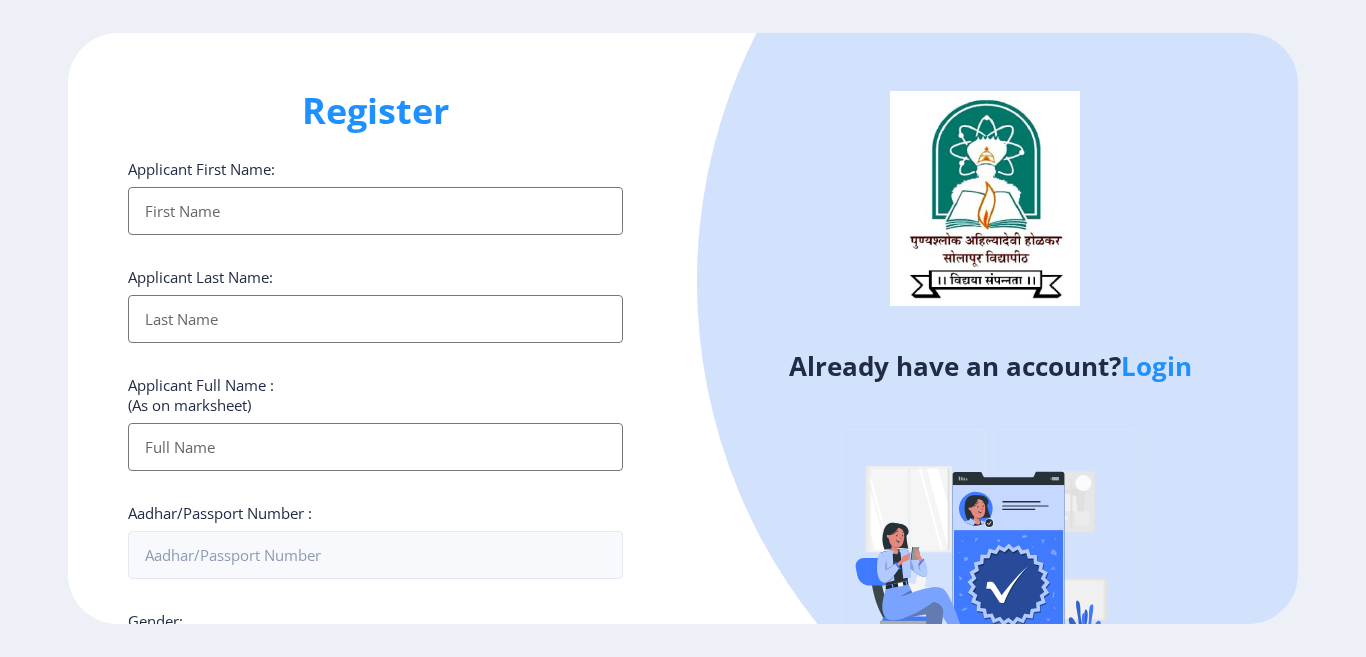 click on "Login" 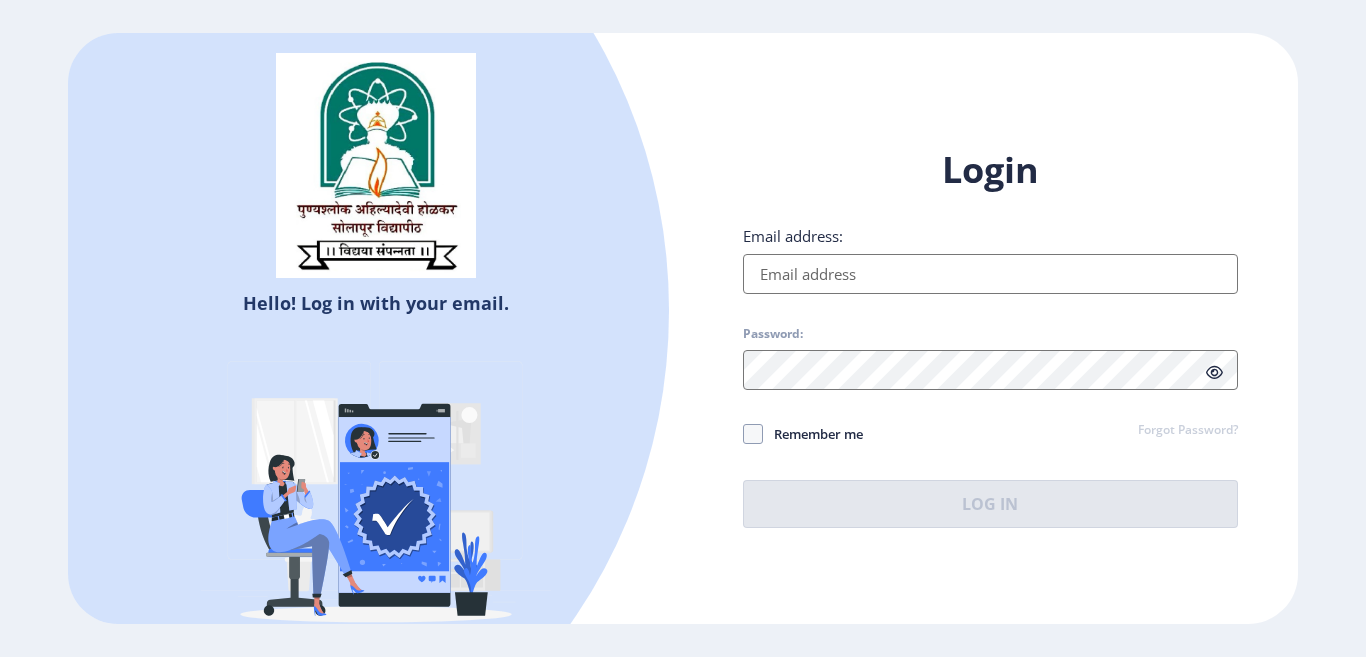 click on "Email address:" at bounding box center [990, 274] 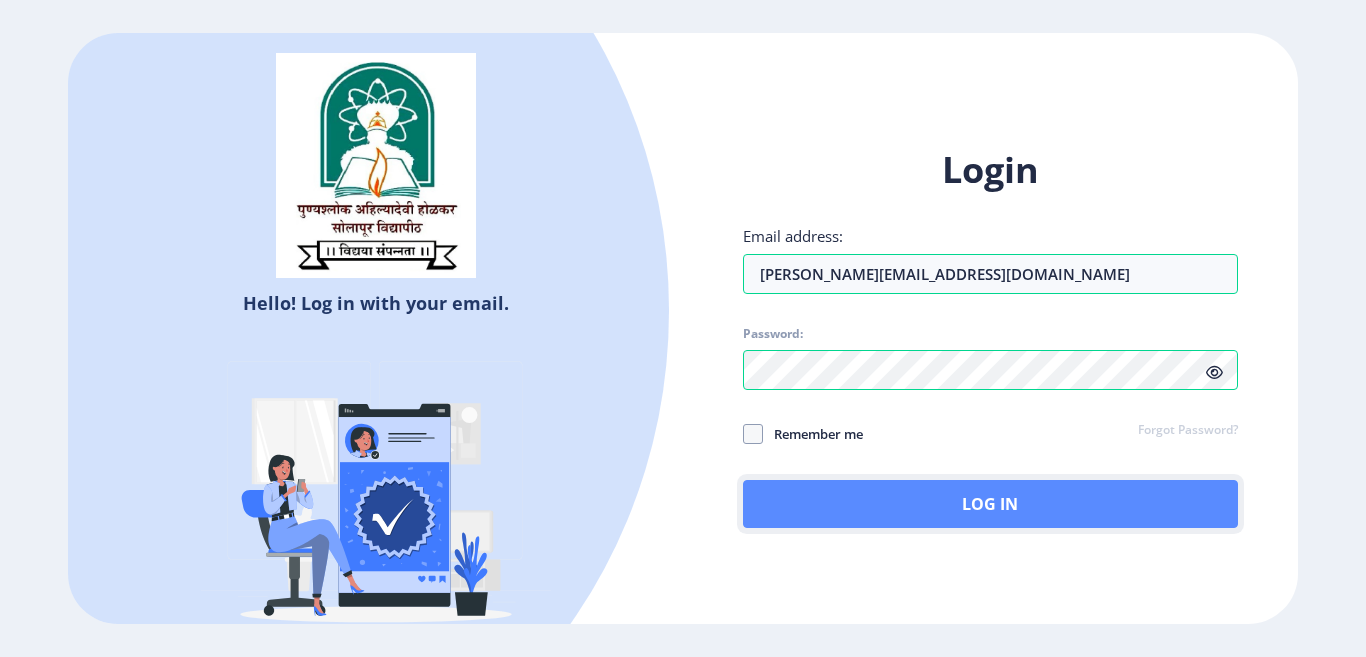 click on "Log In" 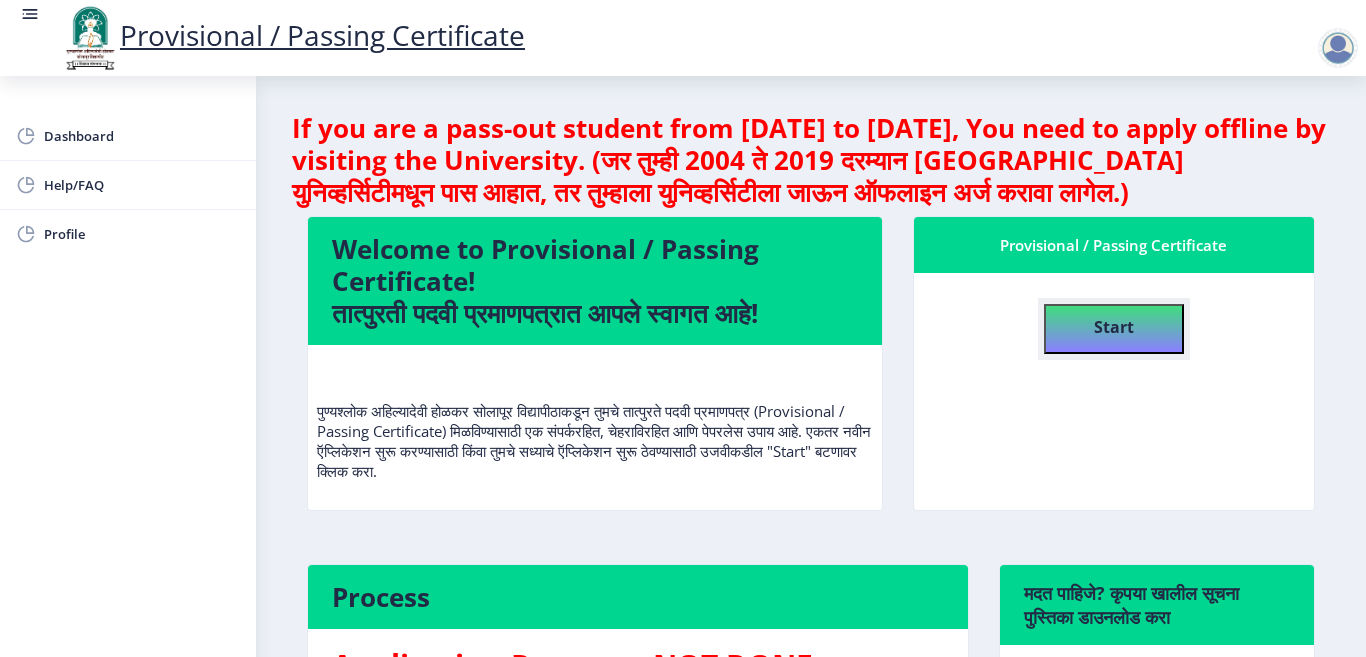 click on "Start" 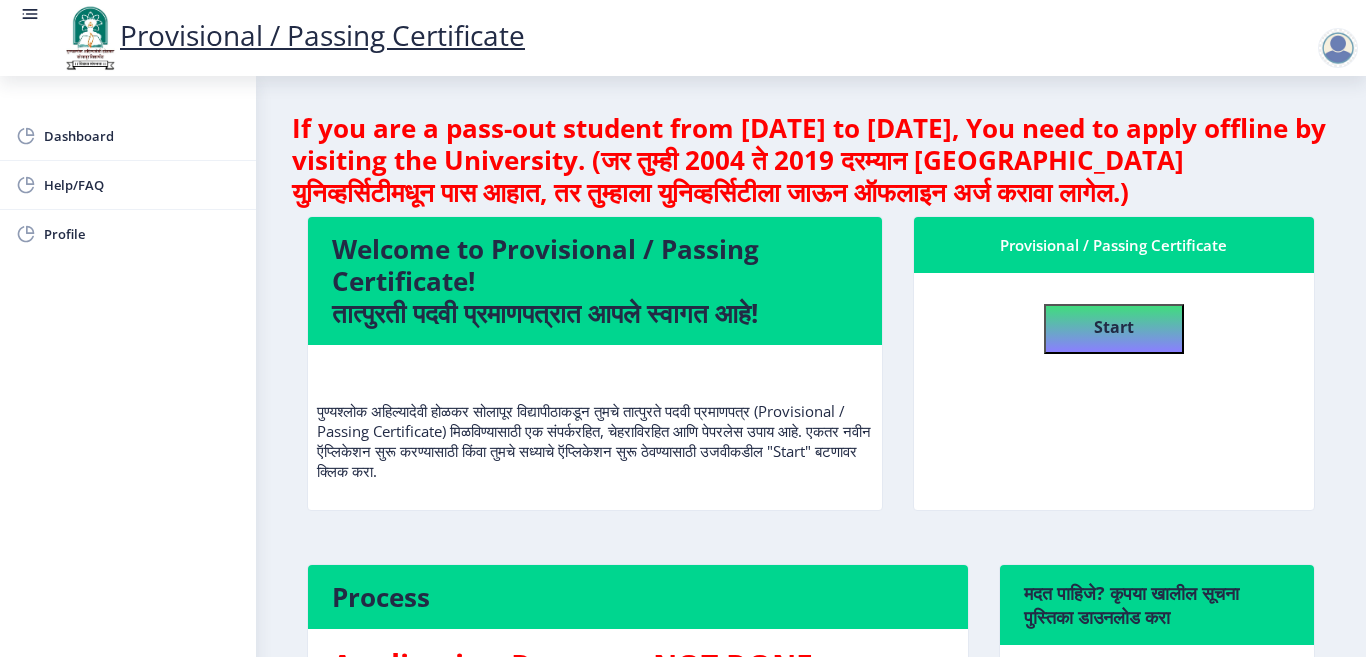 select 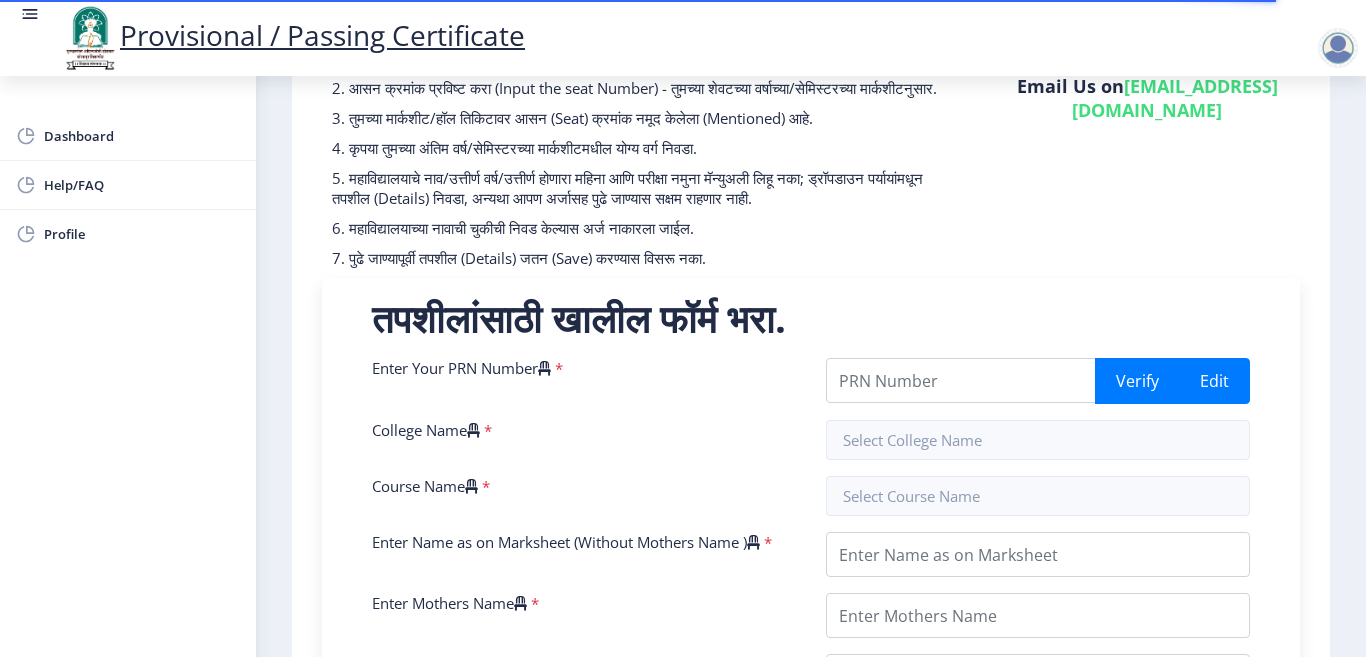 scroll, scrollTop: 200, scrollLeft: 0, axis: vertical 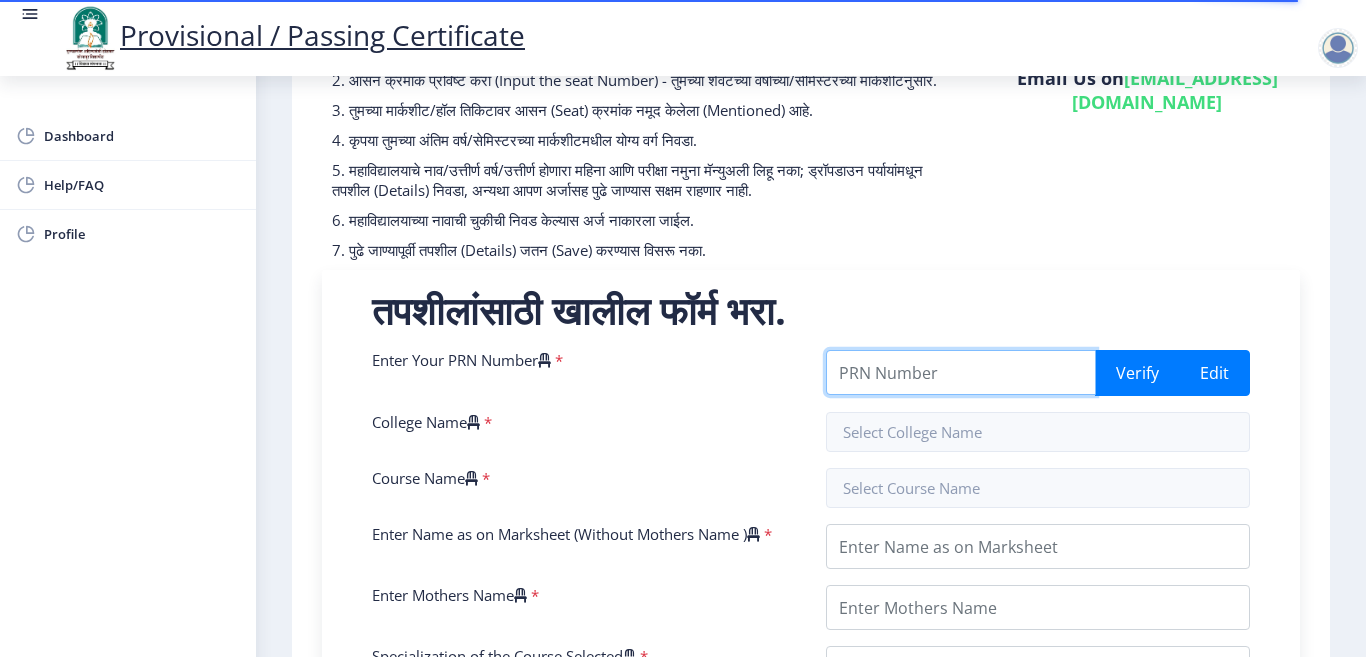click on "Enter Your PRN Number" at bounding box center (961, 372) 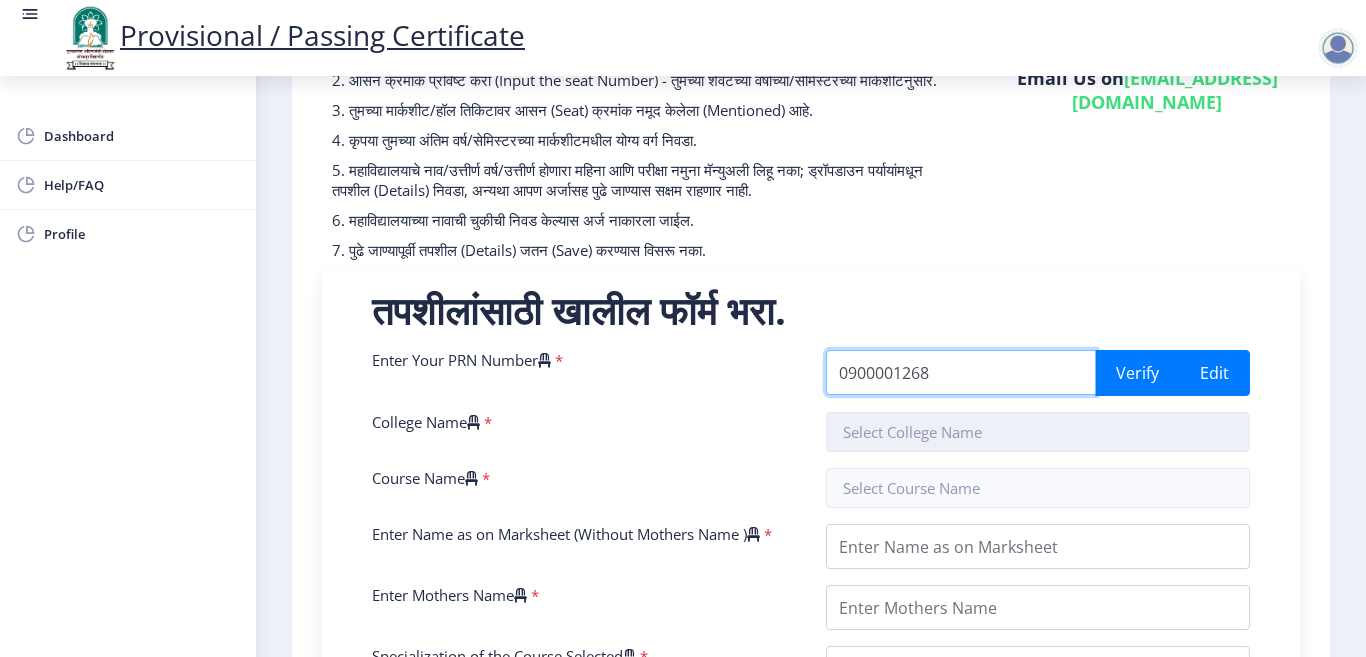 type on "0900001268" 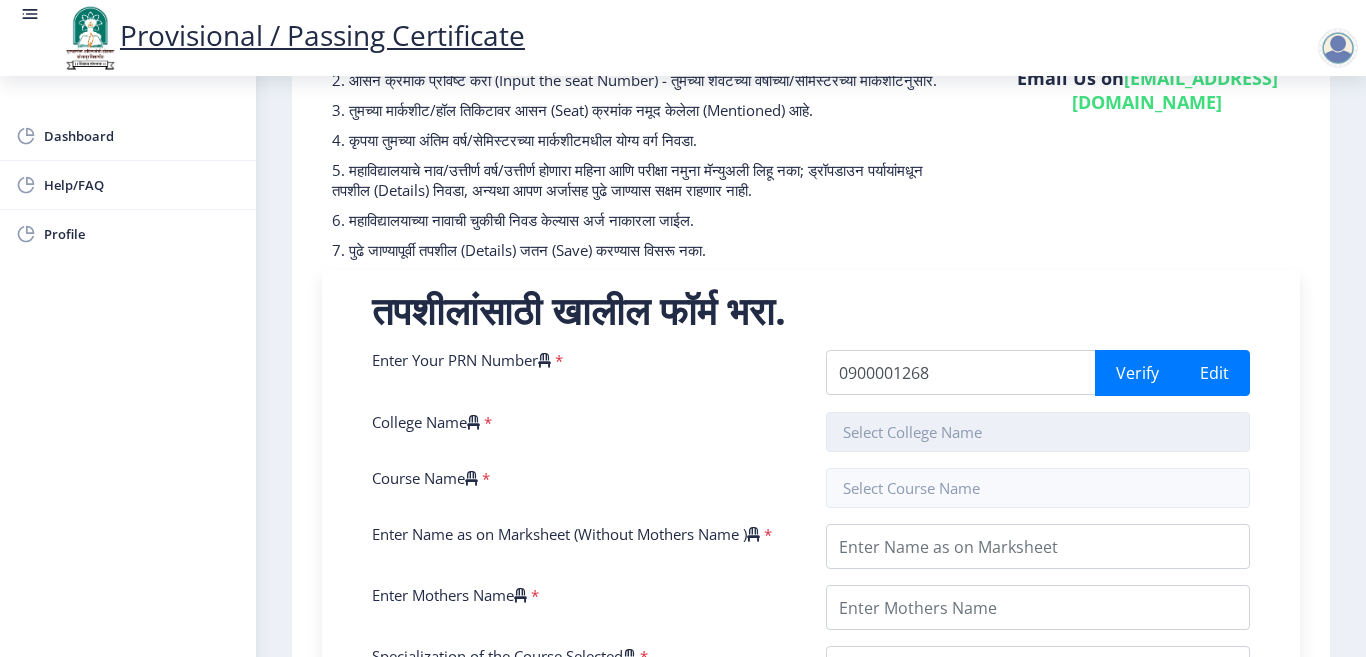 click at bounding box center (1038, 432) 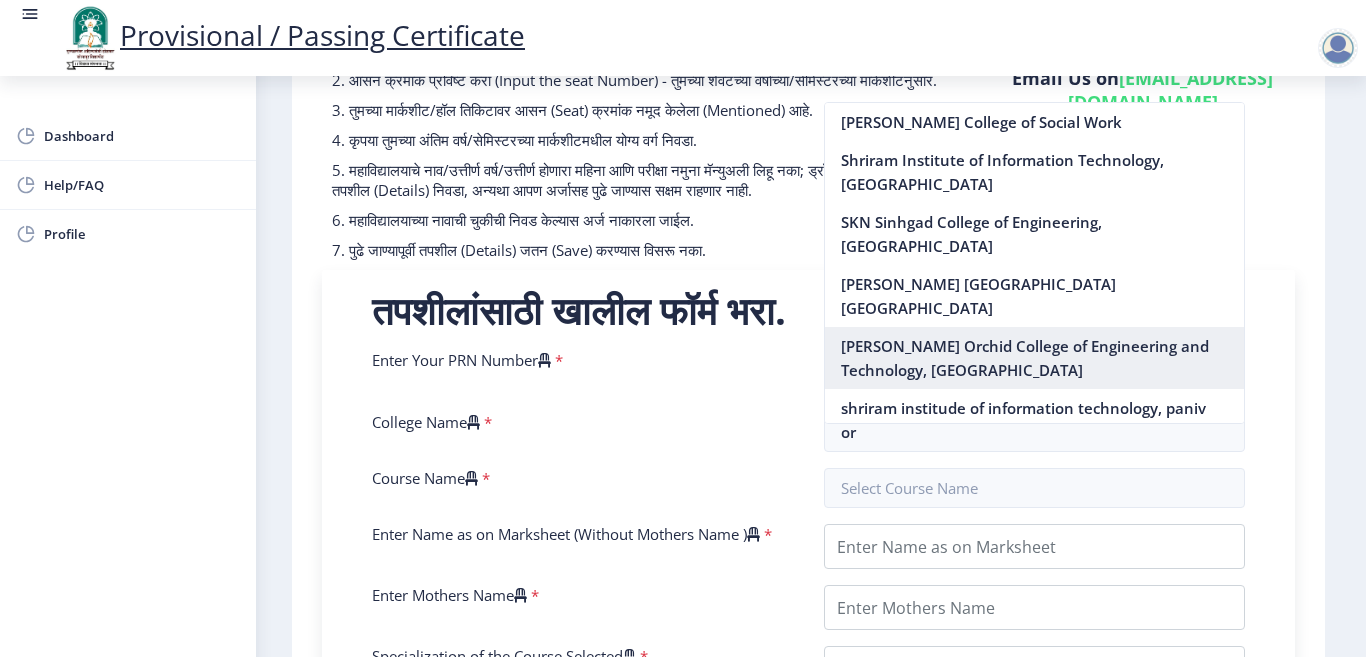 click on "[PERSON_NAME] Orchid College of Engineering and Technology, [GEOGRAPHIC_DATA]" at bounding box center [1035, 358] 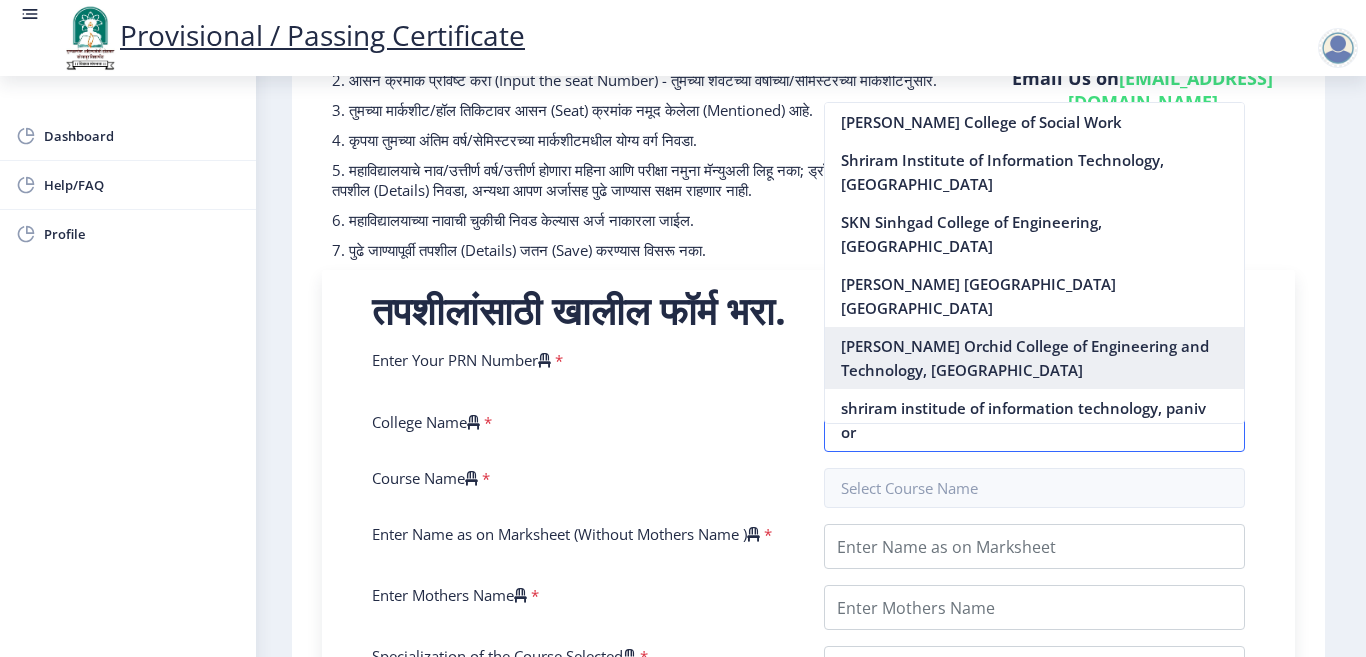 type on "[PERSON_NAME] Orchid College of Engineering and Technology, [GEOGRAPHIC_DATA]" 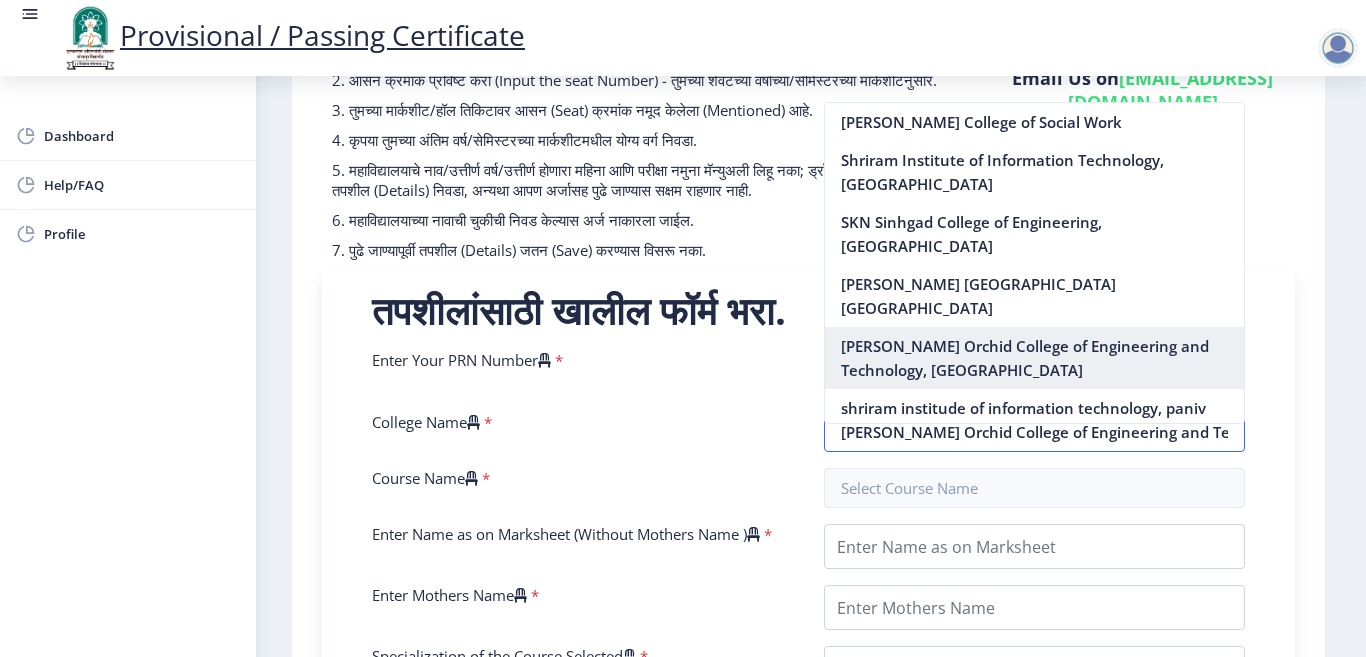 scroll, scrollTop: 0, scrollLeft: 126, axis: horizontal 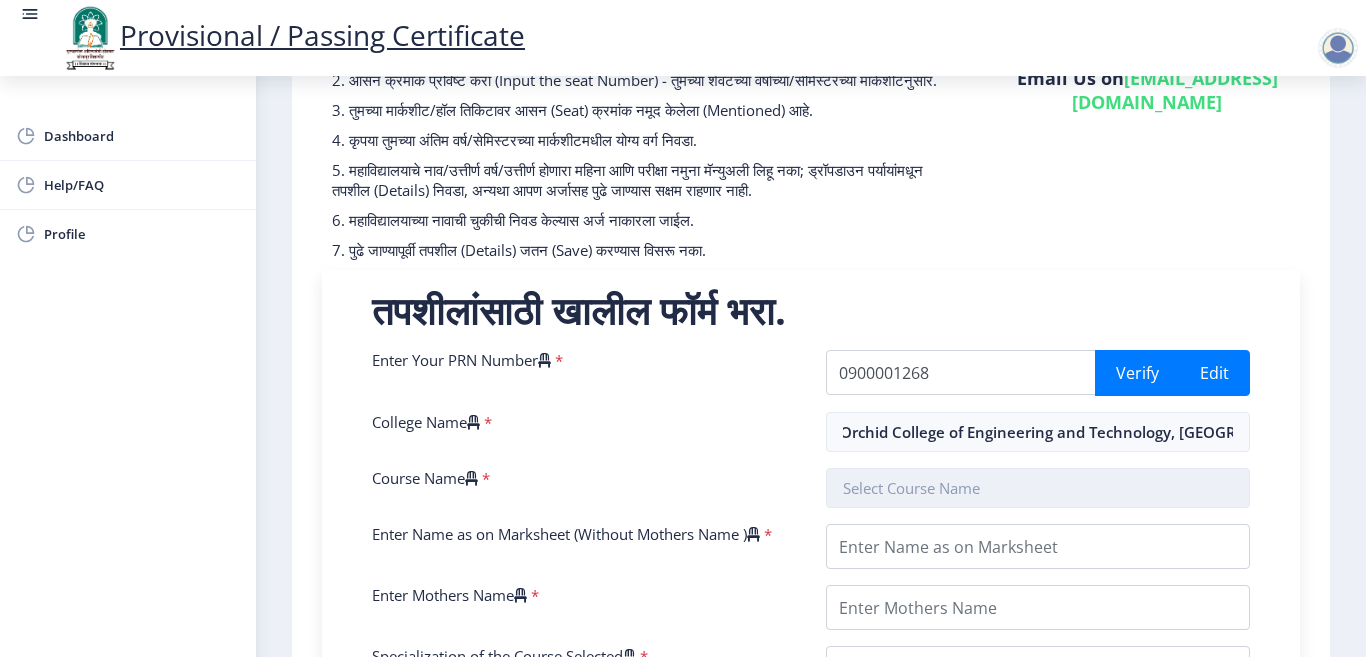 click at bounding box center (1038, 488) 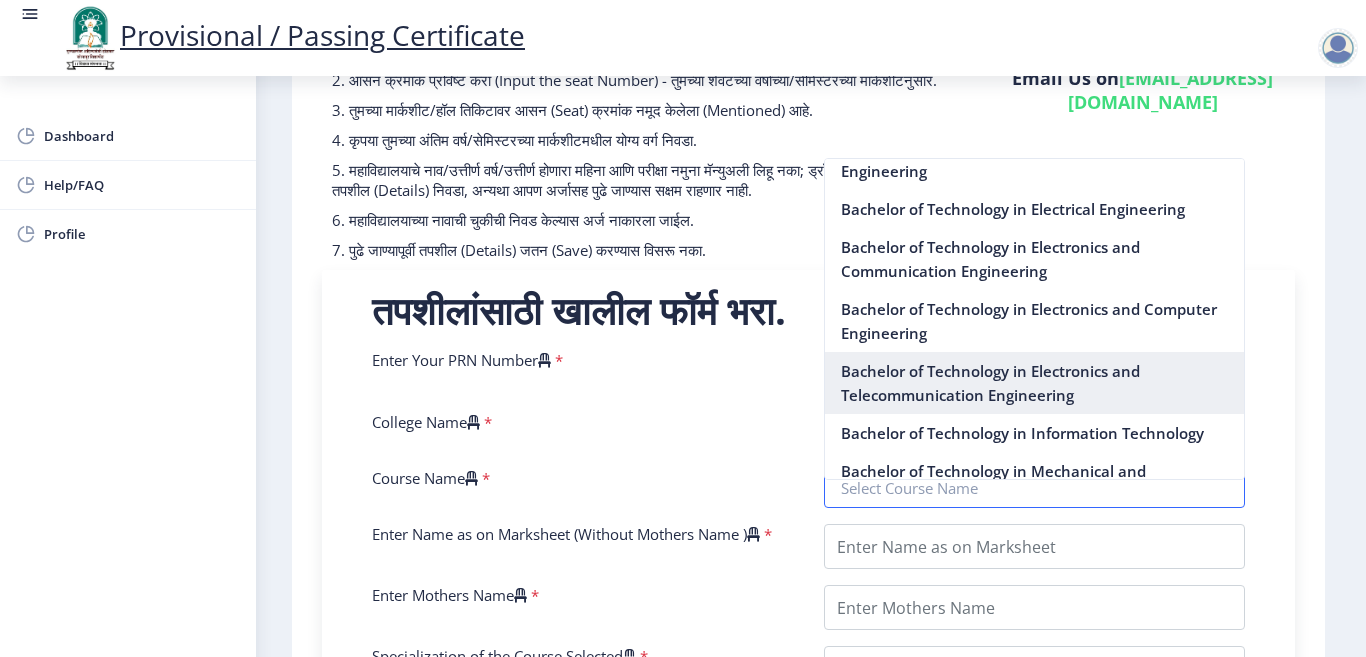 scroll, scrollTop: 800, scrollLeft: 0, axis: vertical 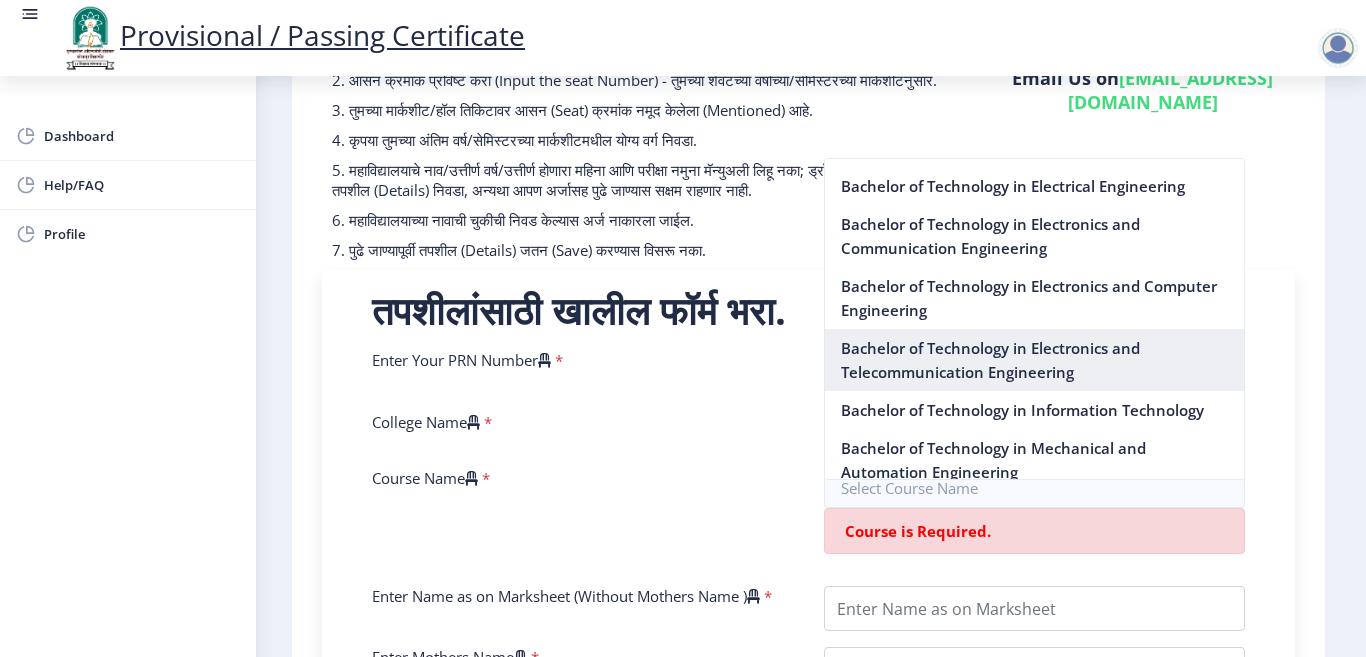 click on "Bachelor of Technology in Electronics and Telecommunication Engineering" at bounding box center [1035, 360] 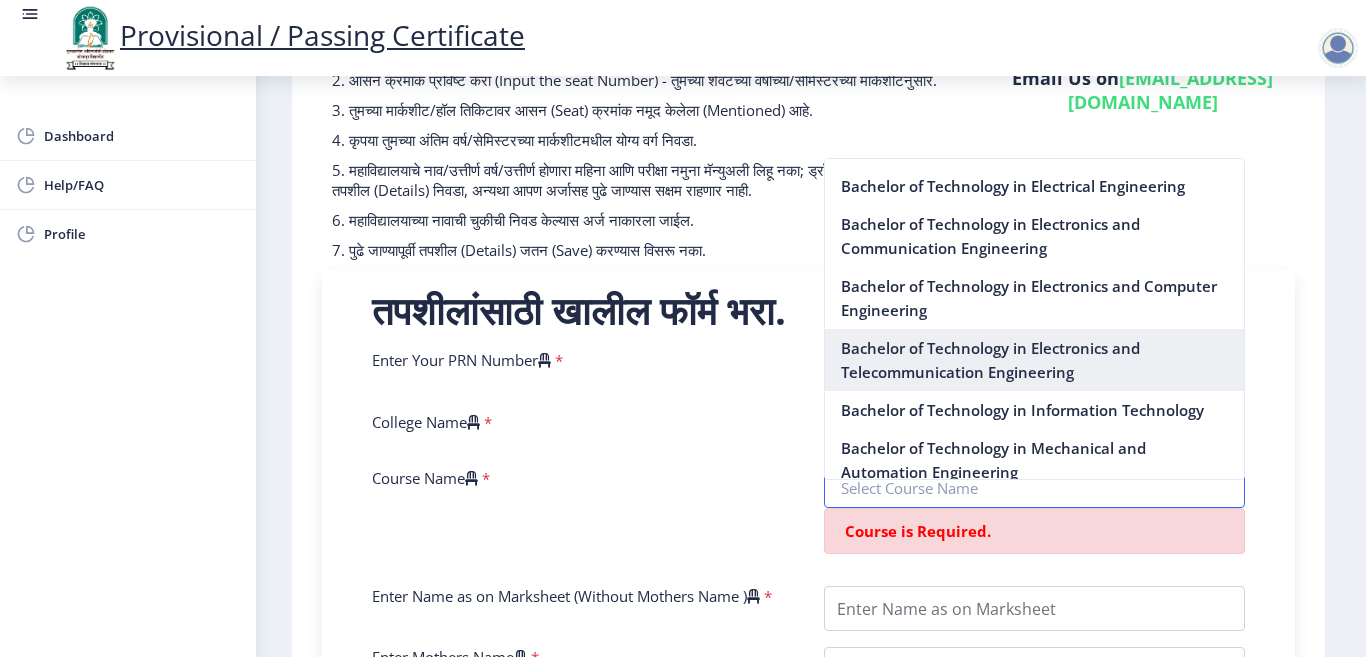 type on "Bachelor of Technology in Electronics and Telecommunication Engineering" 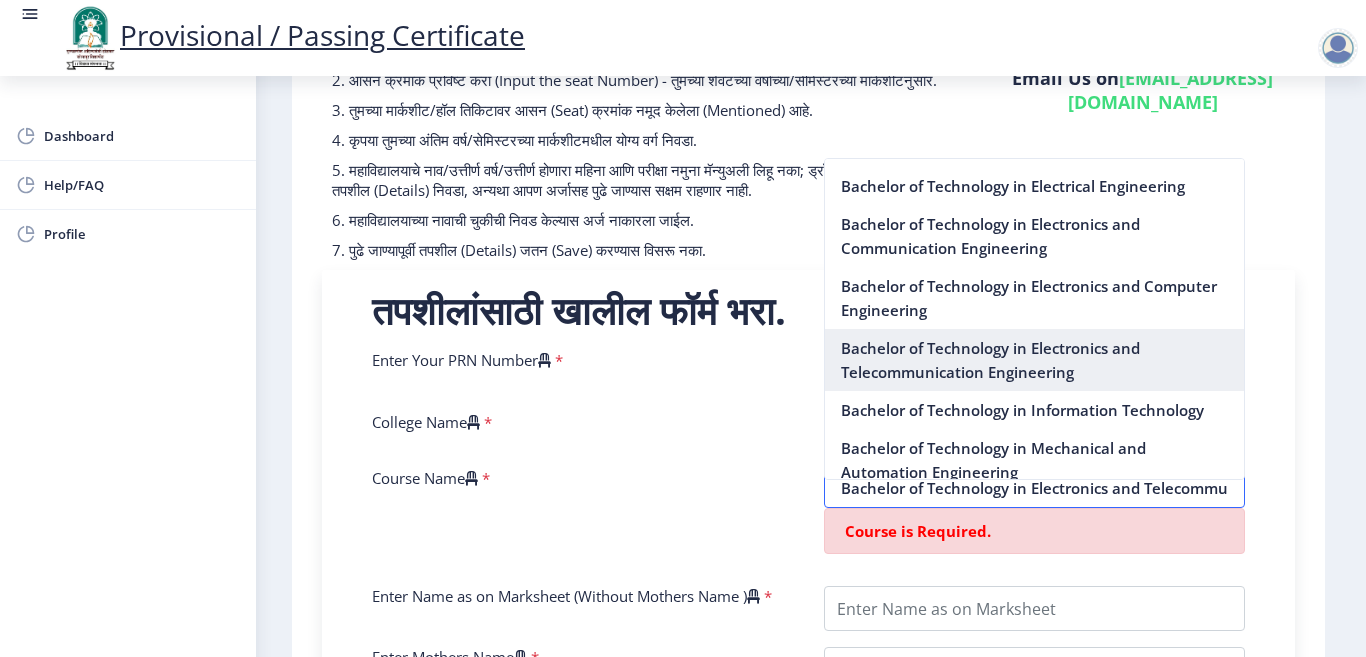 scroll, scrollTop: 0, scrollLeft: 146, axis: horizontal 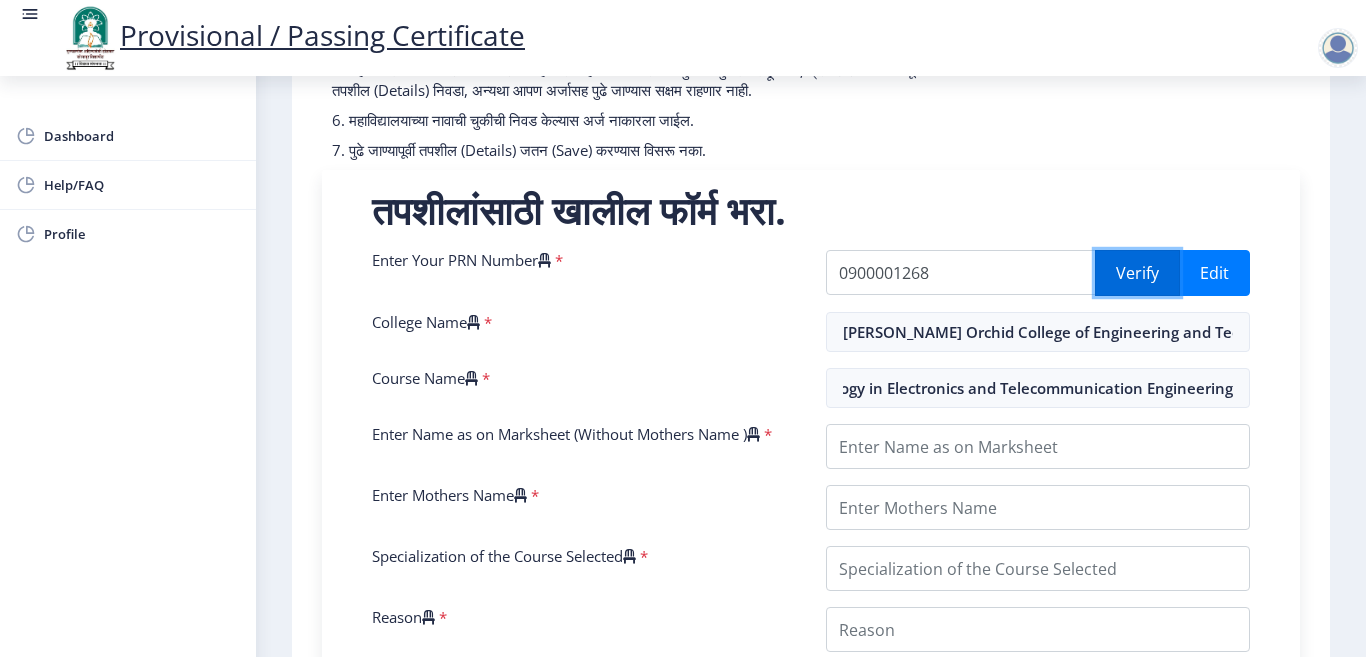 click on "Verify" at bounding box center [1137, 273] 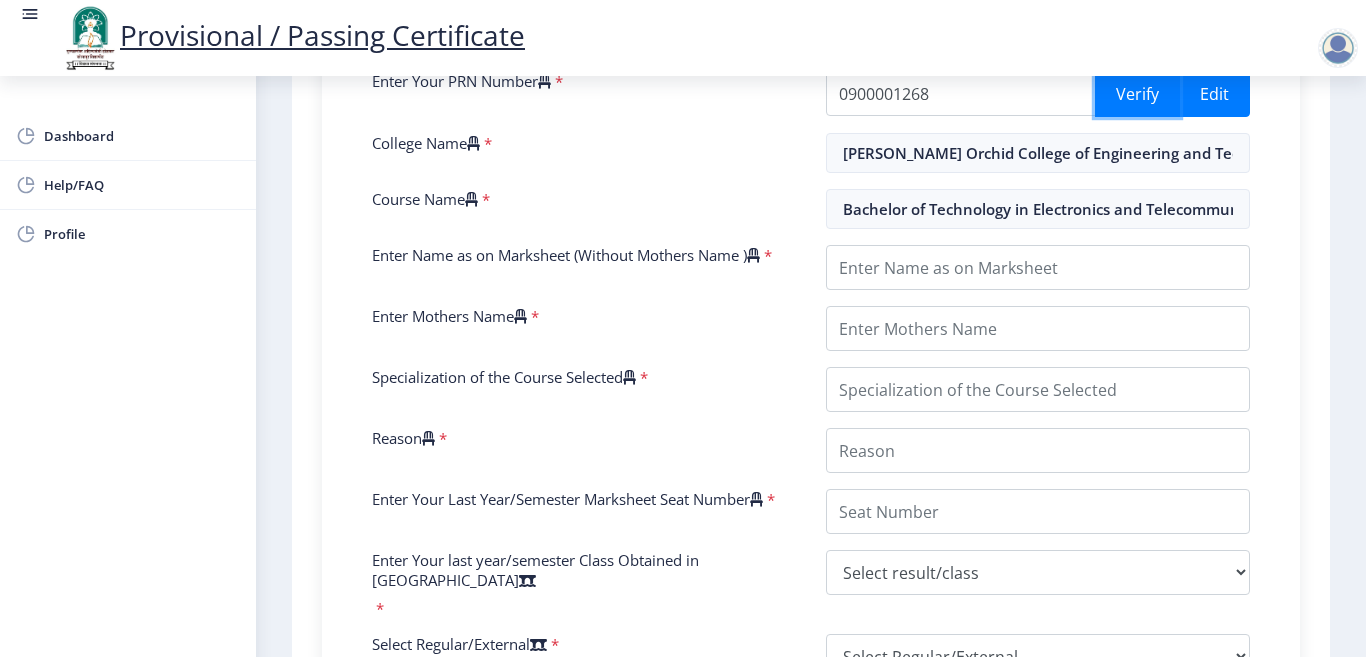scroll, scrollTop: 500, scrollLeft: 0, axis: vertical 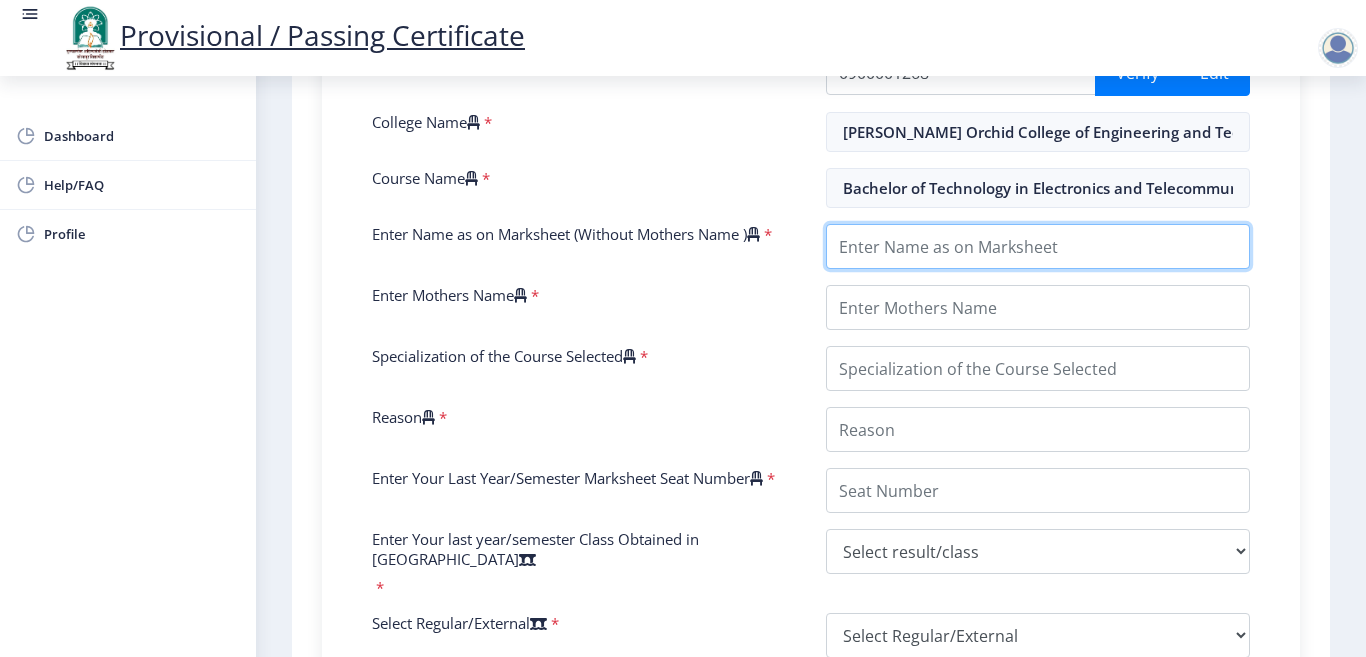 click on "Enter Name as on Marksheet (Without Mothers Name )" at bounding box center (1038, 246) 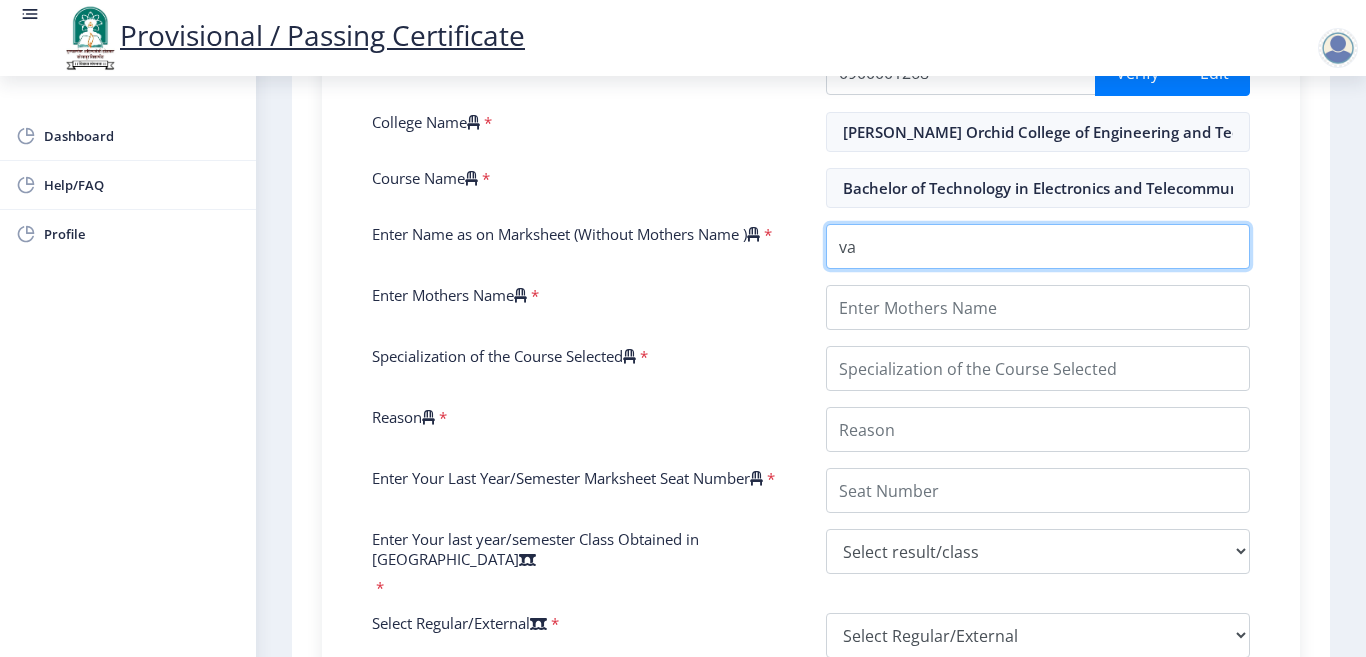 type on "v" 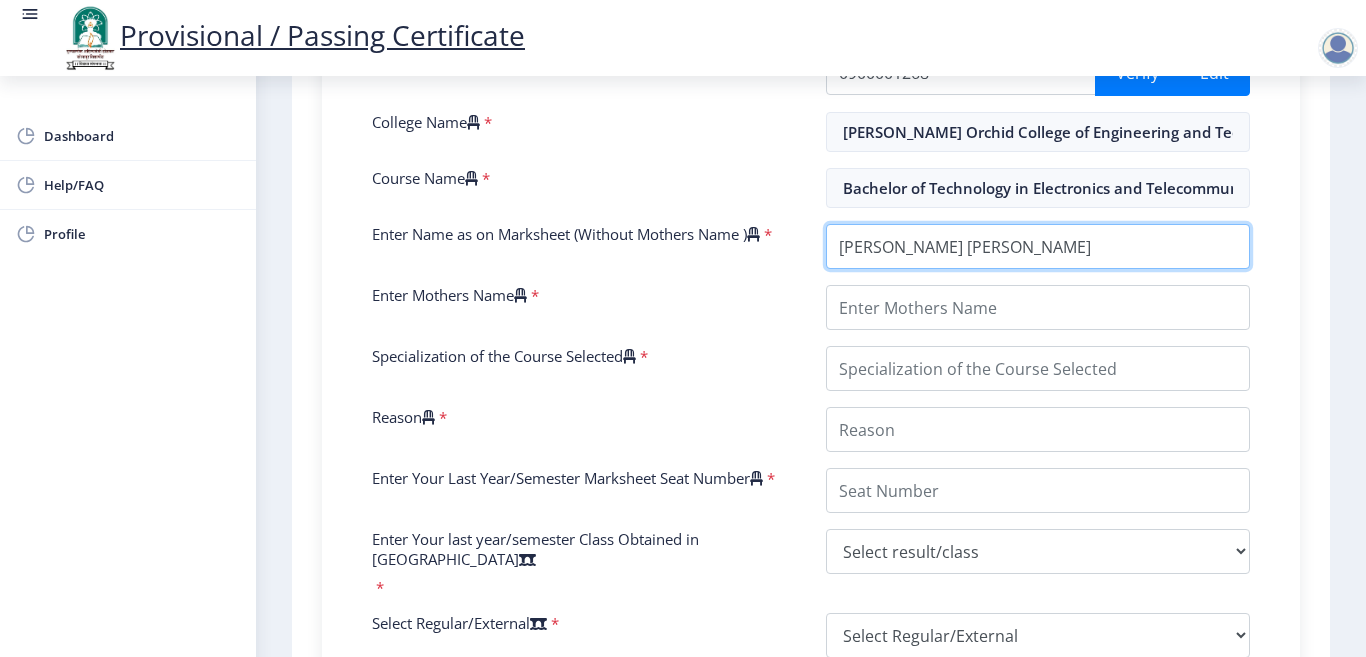 type on "[PERSON_NAME] [PERSON_NAME]" 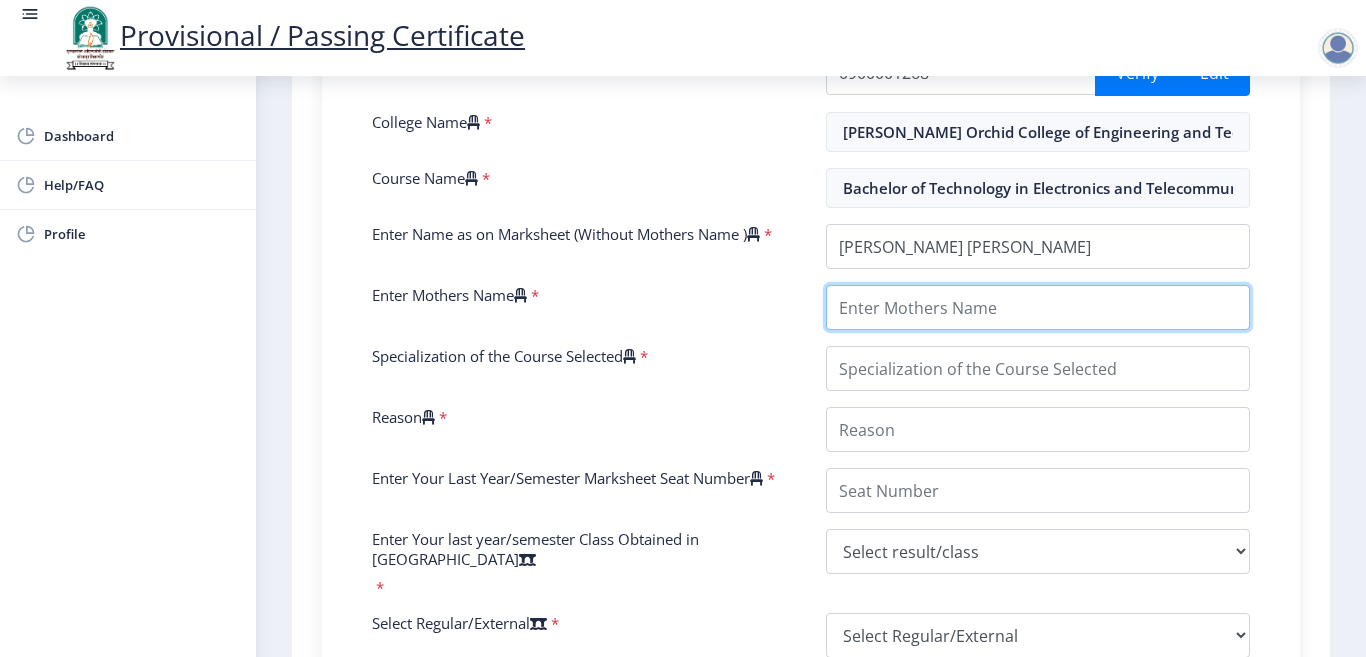 click on "Enter Mothers Name" at bounding box center [1038, 307] 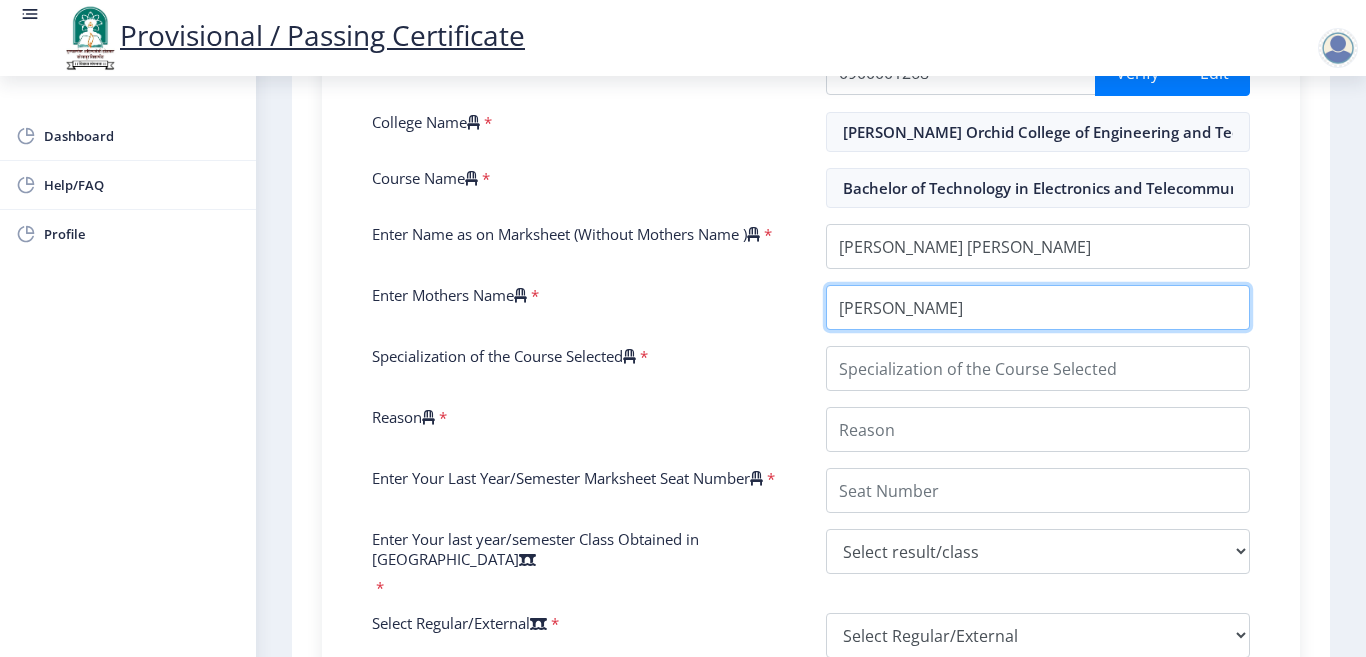 type on "[PERSON_NAME]" 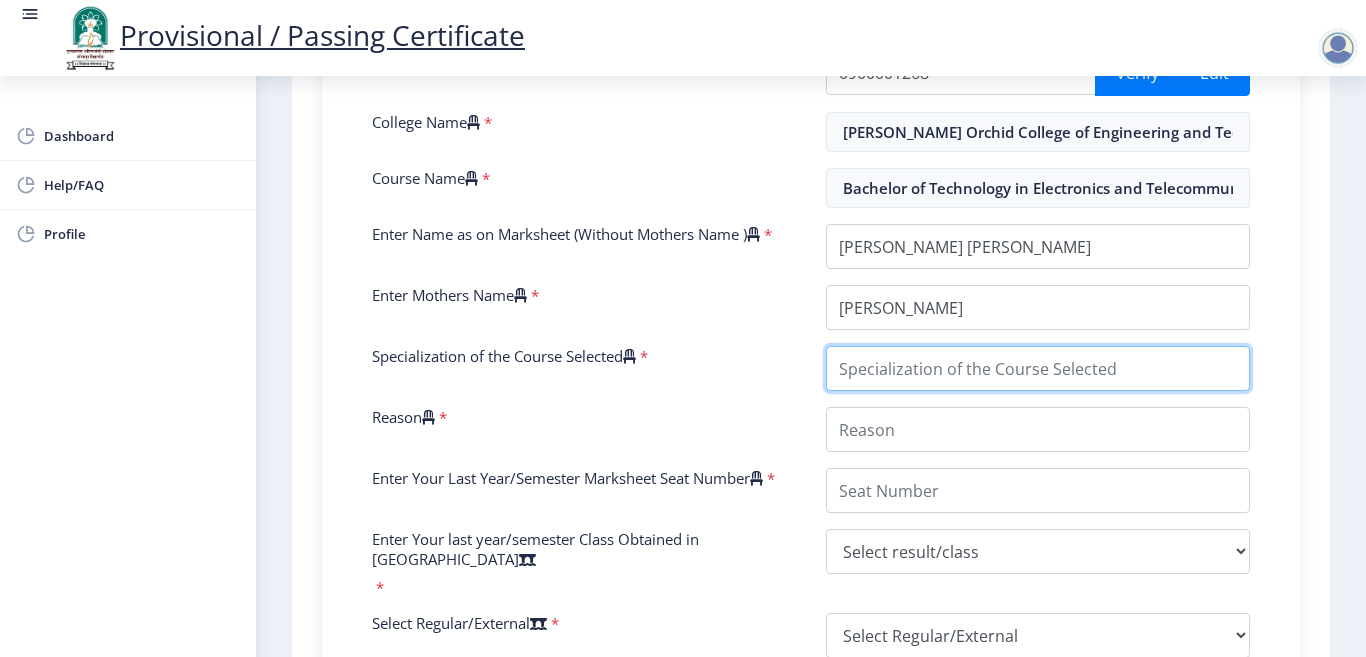 click on "Specialization of the Course Selected" at bounding box center (1038, 368) 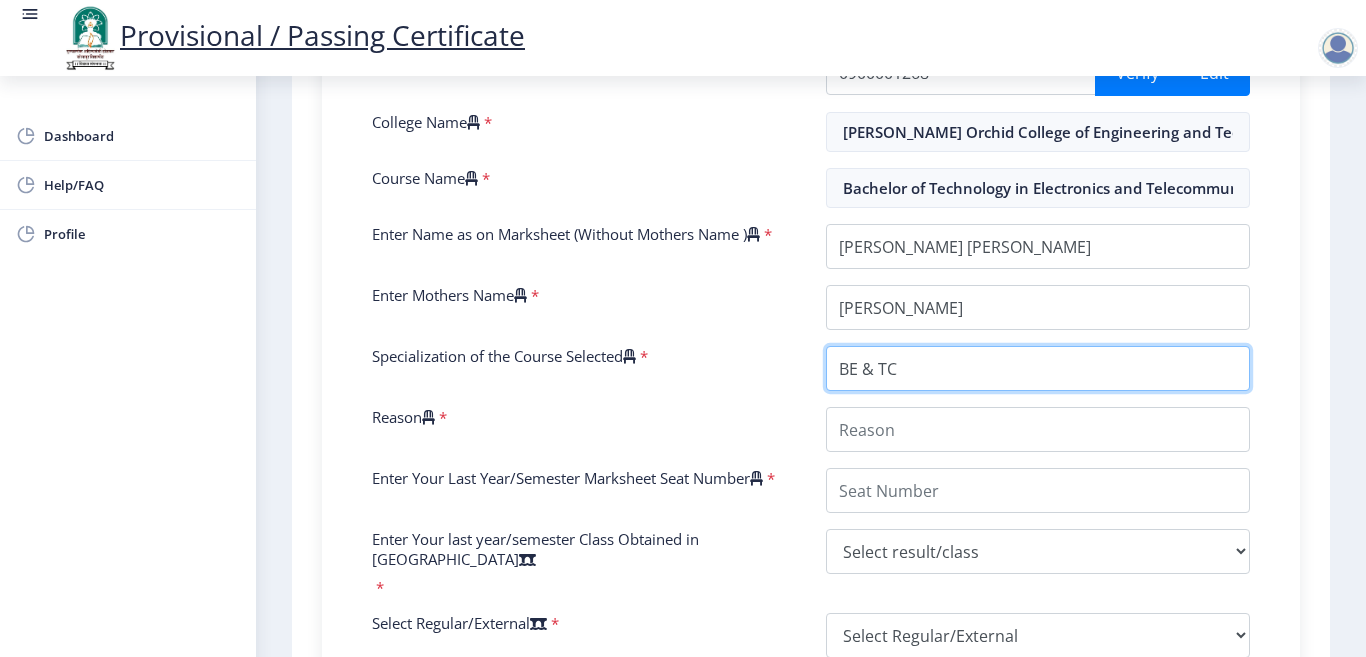 type on "BE & TC" 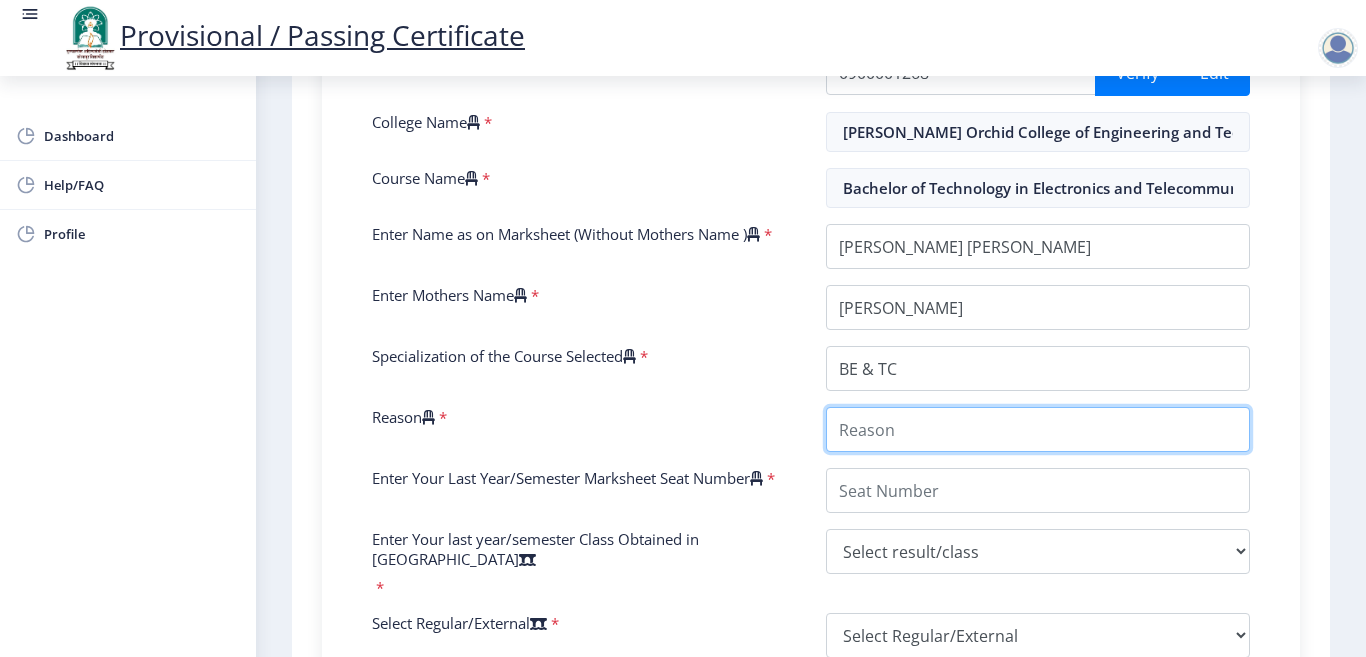 click on "Reason" at bounding box center (1038, 429) 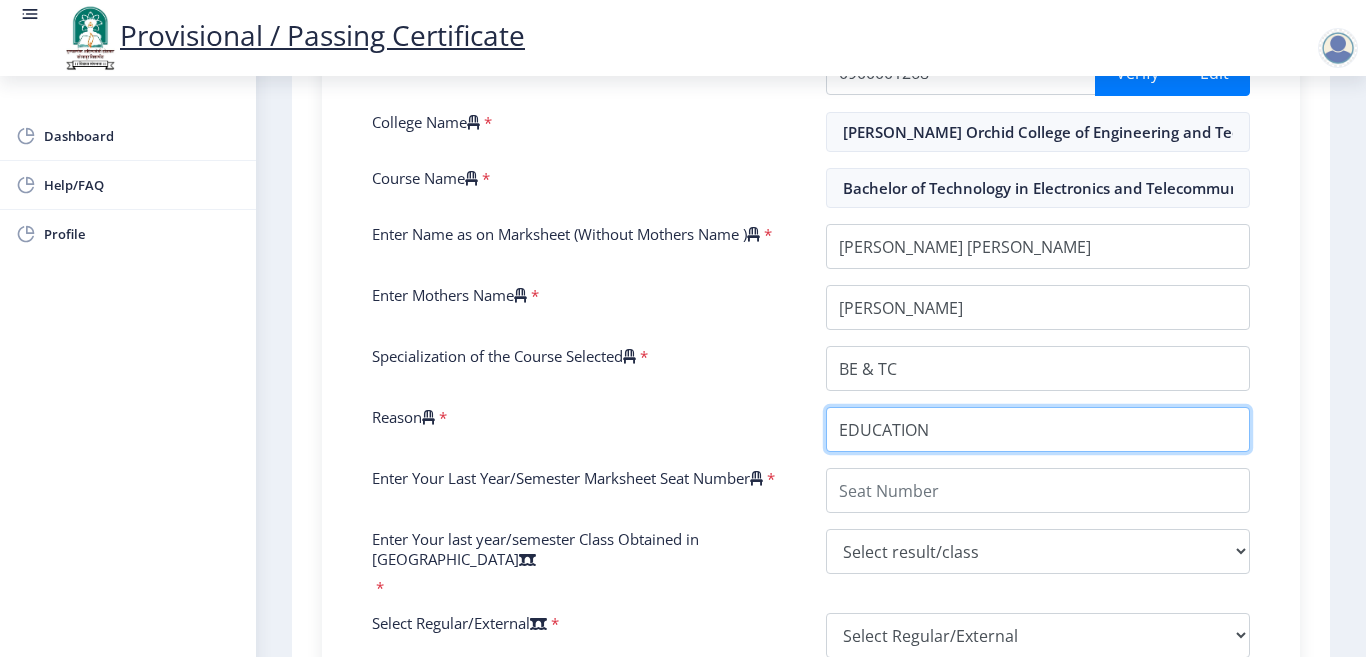 type on "EDUCATION" 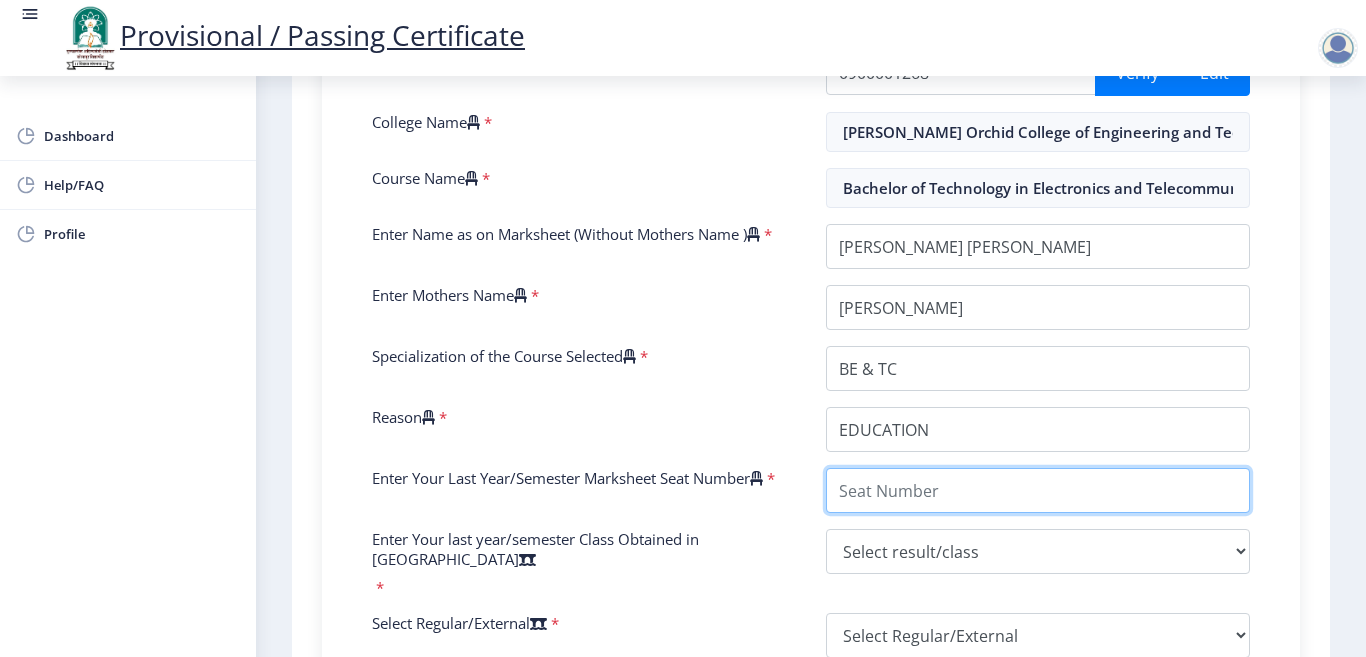 click on "Enter Your Last Year/Semester Marksheet Seat Number" at bounding box center (1038, 490) 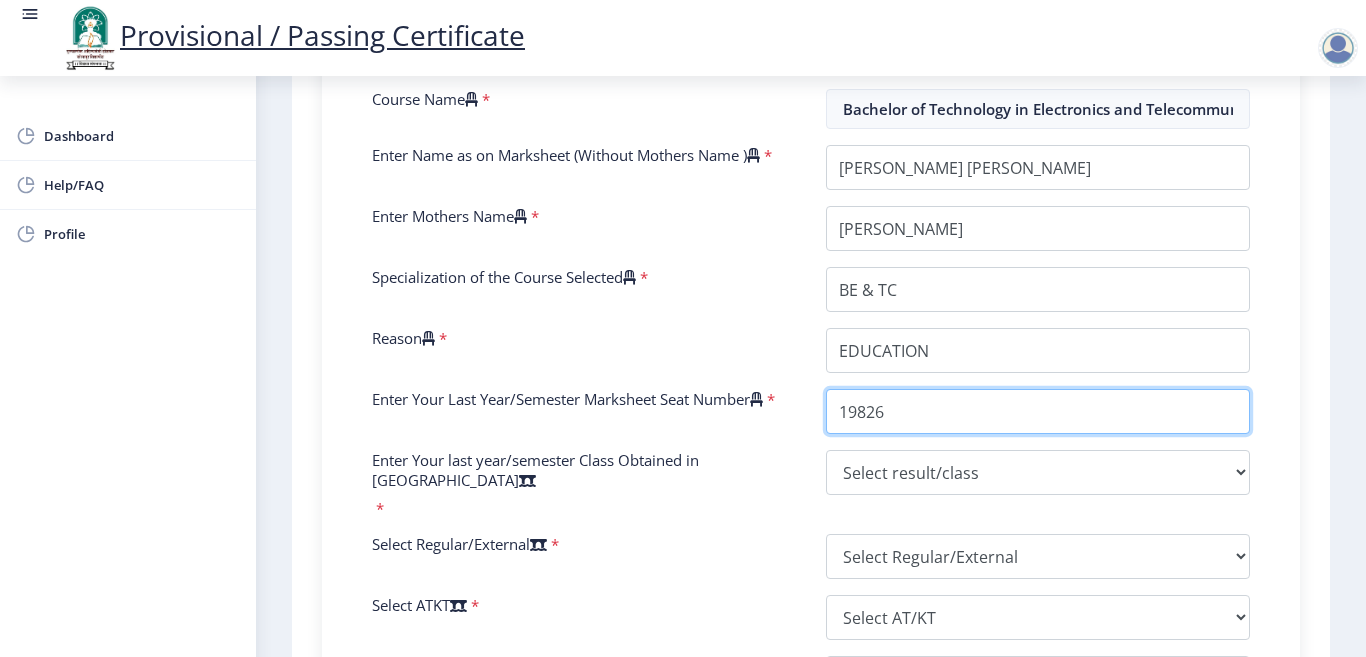 scroll, scrollTop: 700, scrollLeft: 0, axis: vertical 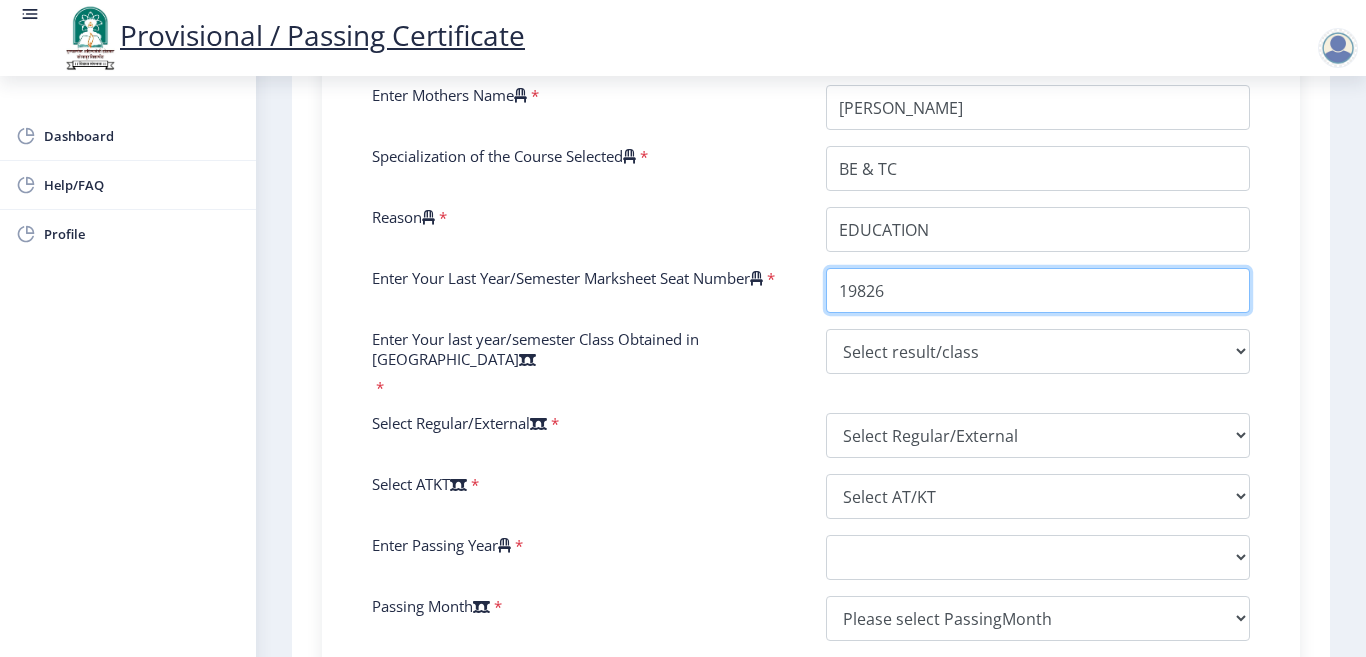 type on "19826" 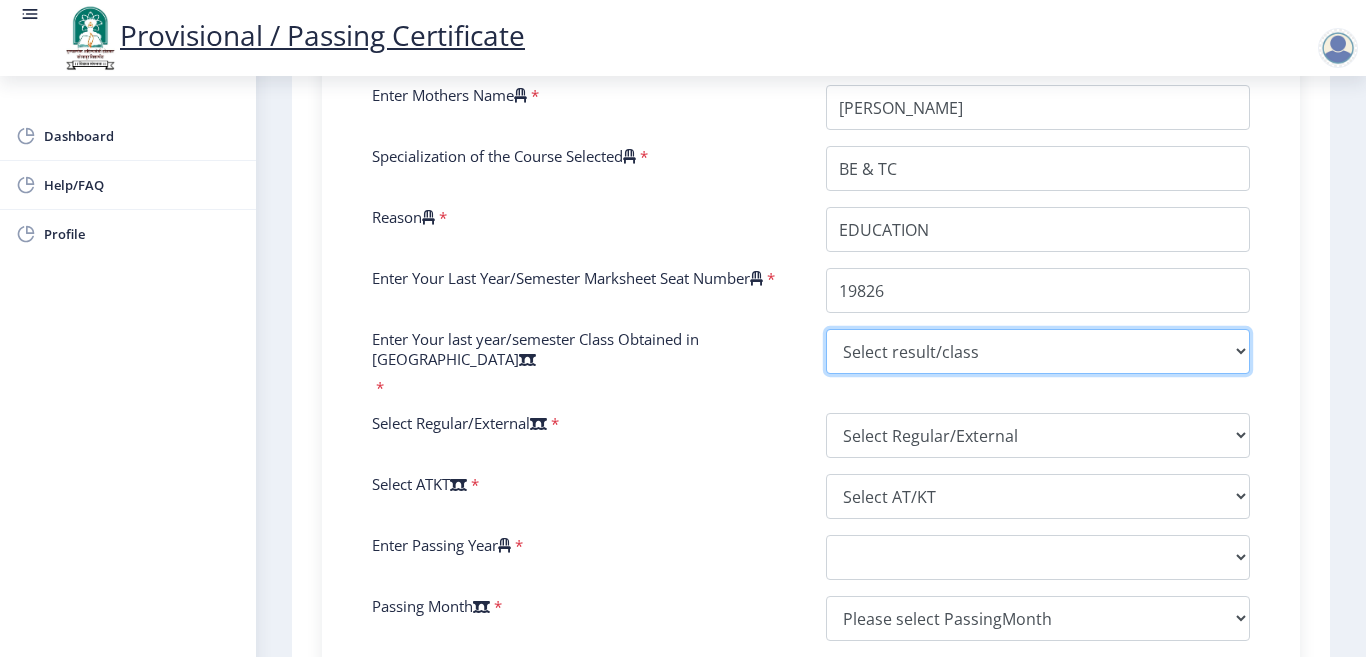 click on "Select result/class  DISTINCTION   FIRST CLASS   HIGHER SECOND CLASS   SECOND CLASS   PASS CLASS   SUCCESSFUL   OUTSTANDING - EXEMPLARY  Grade O Grade A+ Grade A Grade B+ Grade B Grade C+ Grade C Grade F/FC Grade F Grade D Grade E FIRST CLASS WITH DISTINCTION" at bounding box center [1038, 351] 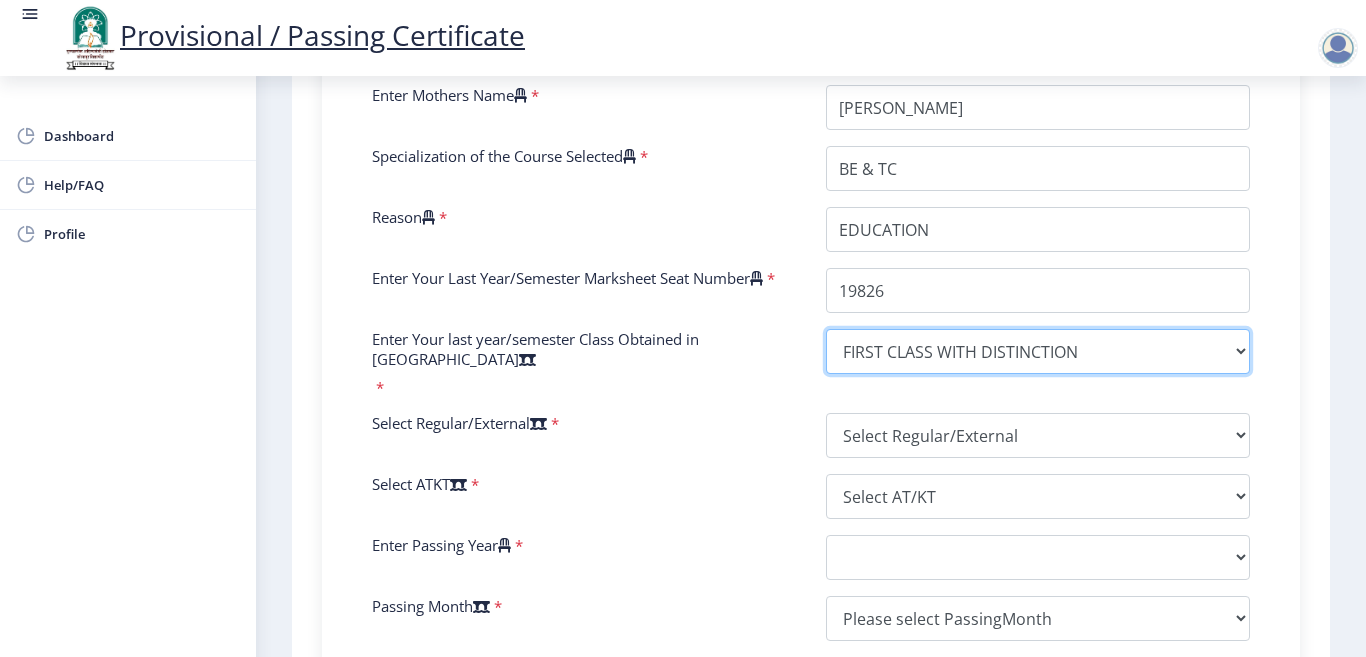 click on "Select result/class  DISTINCTION   FIRST CLASS   HIGHER SECOND CLASS   SECOND CLASS   PASS CLASS   SUCCESSFUL   OUTSTANDING - EXEMPLARY  Grade O Grade A+ Grade A Grade B+ Grade B Grade C+ Grade C Grade F/FC Grade F Grade D Grade E FIRST CLASS WITH DISTINCTION" at bounding box center (1038, 351) 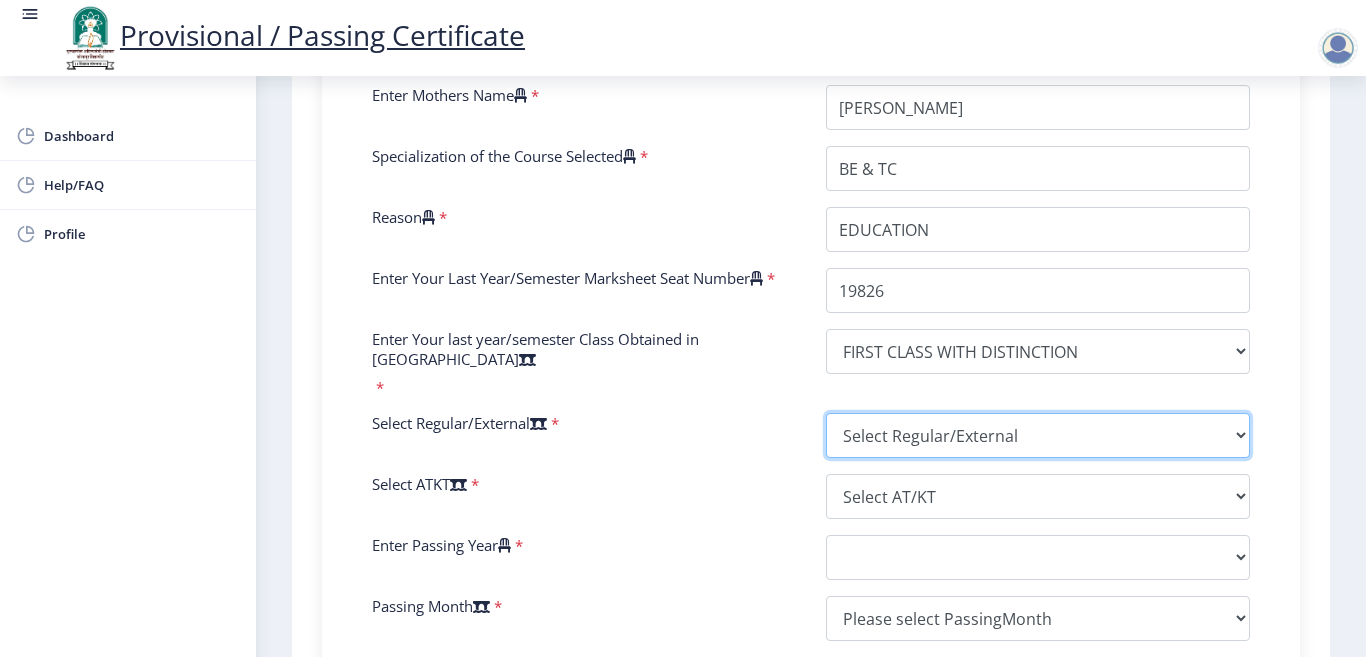click on "Select Regular/External   Regular  External  Special" at bounding box center [1038, 435] 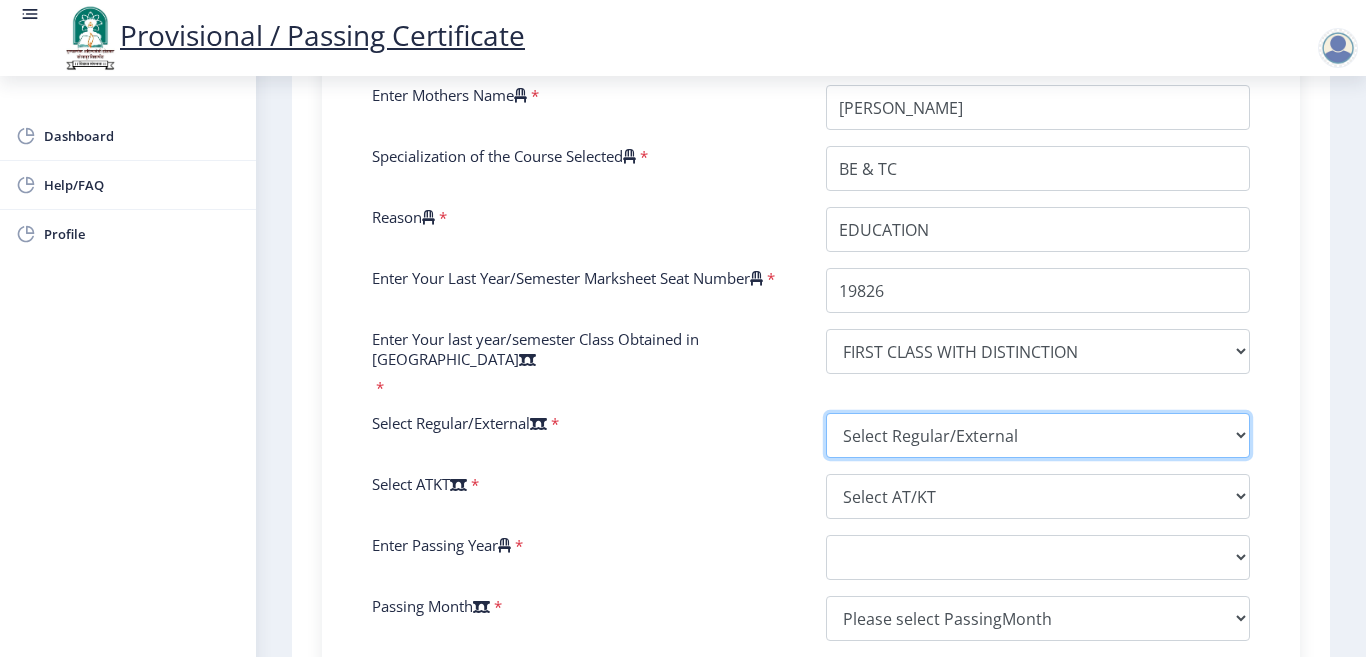 select on "Regular" 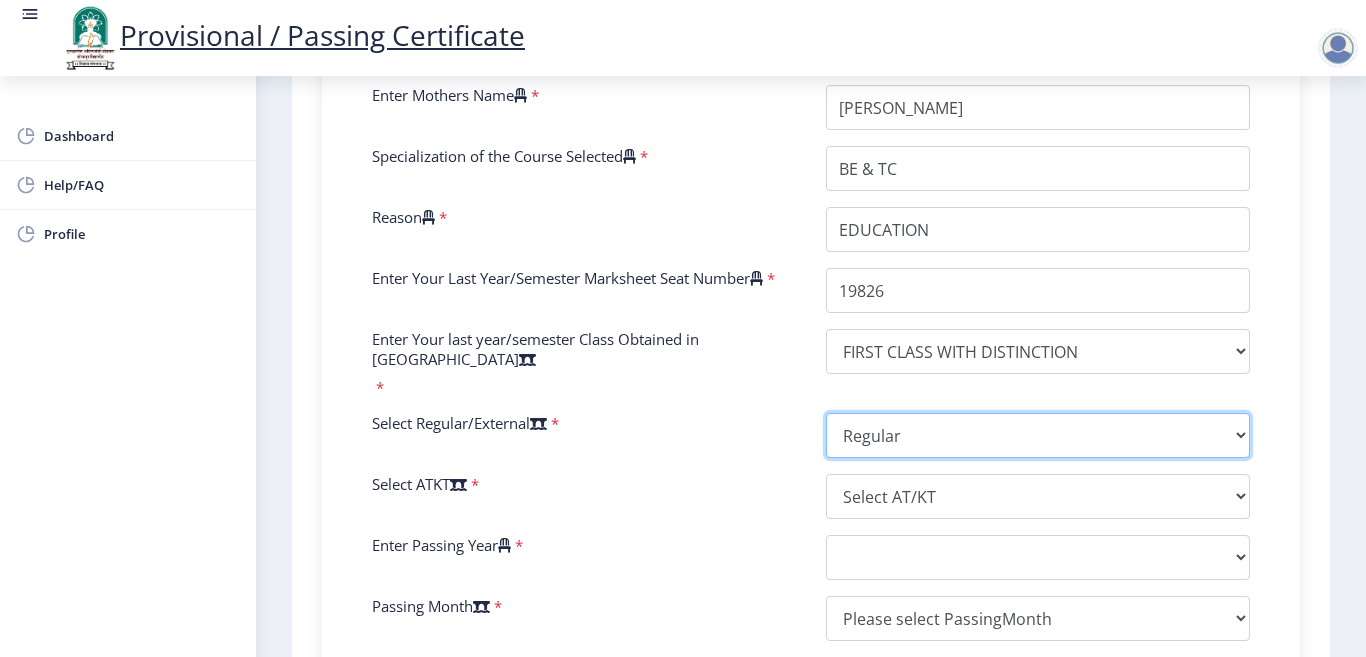 click on "Select Regular/External   Regular  External  Special" at bounding box center [1038, 435] 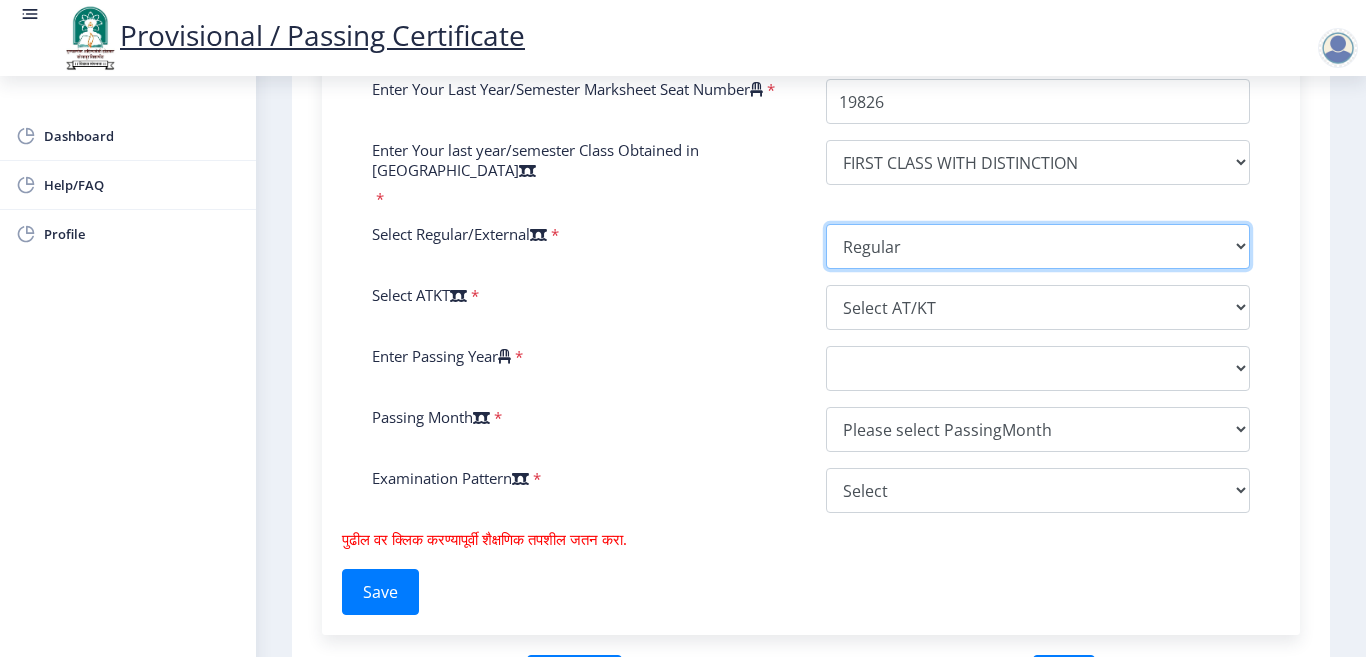 scroll, scrollTop: 900, scrollLeft: 0, axis: vertical 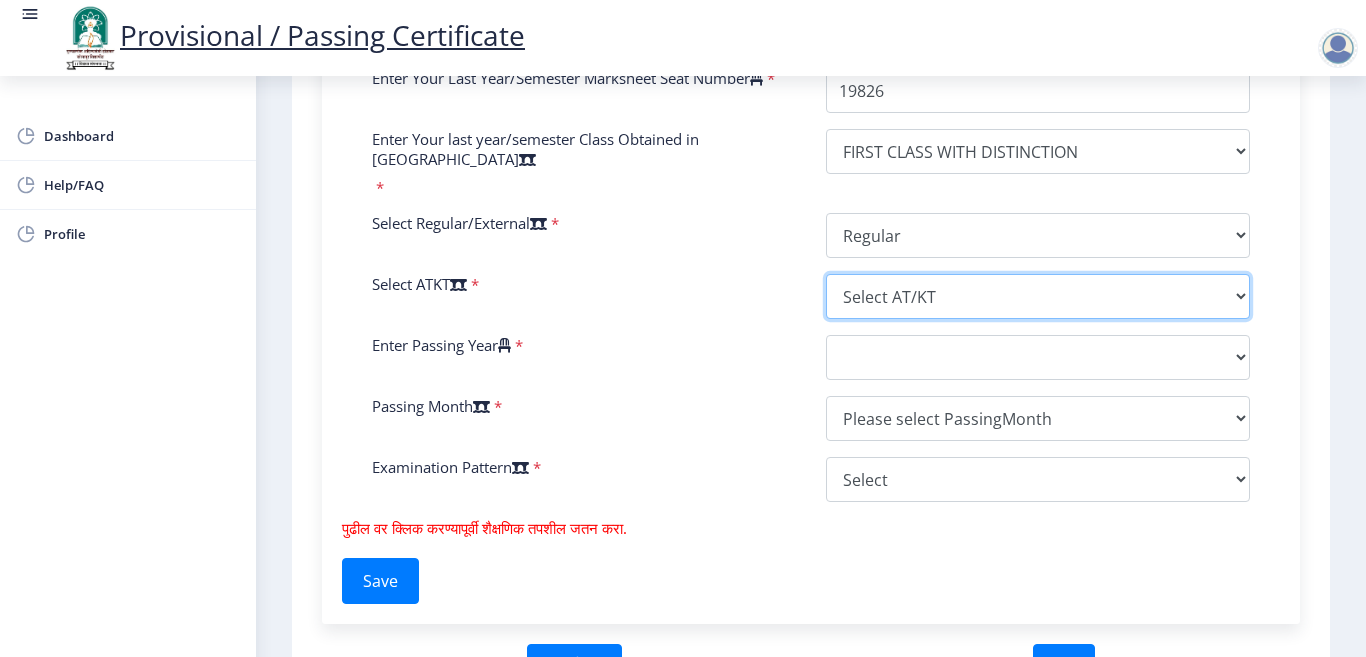 click on "Select AT/KT   None ATKT" at bounding box center (1038, 296) 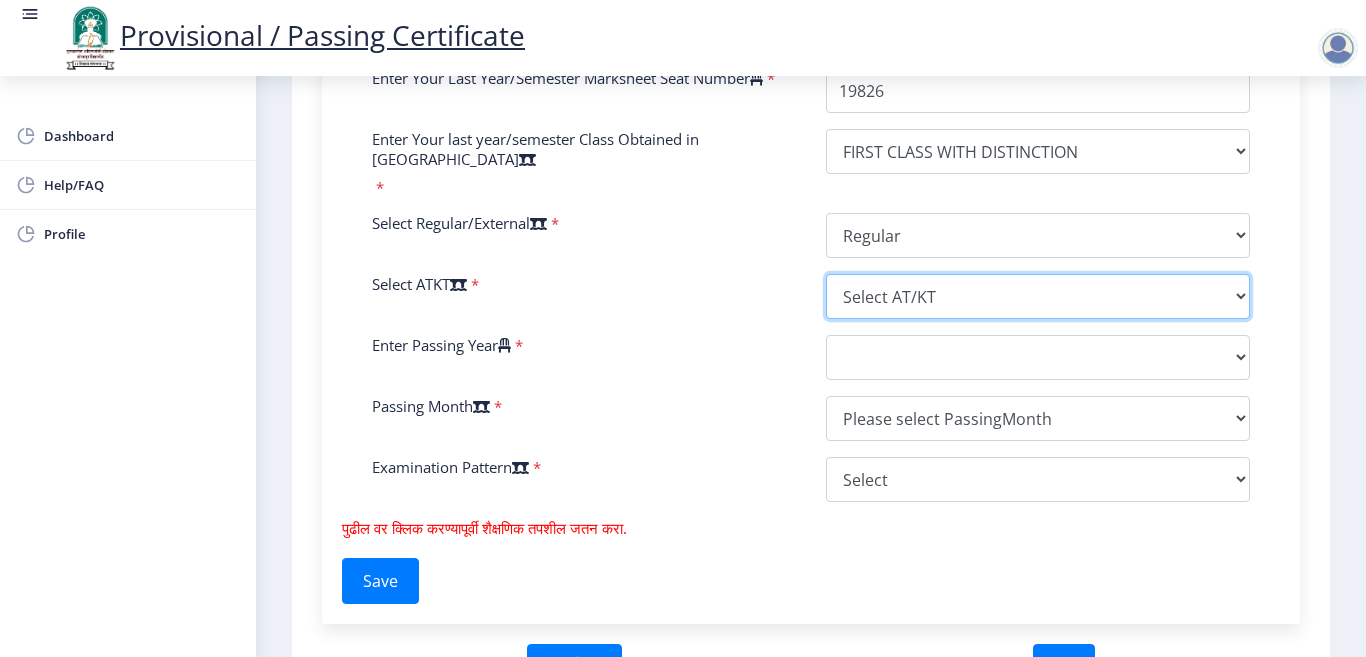 select on "None" 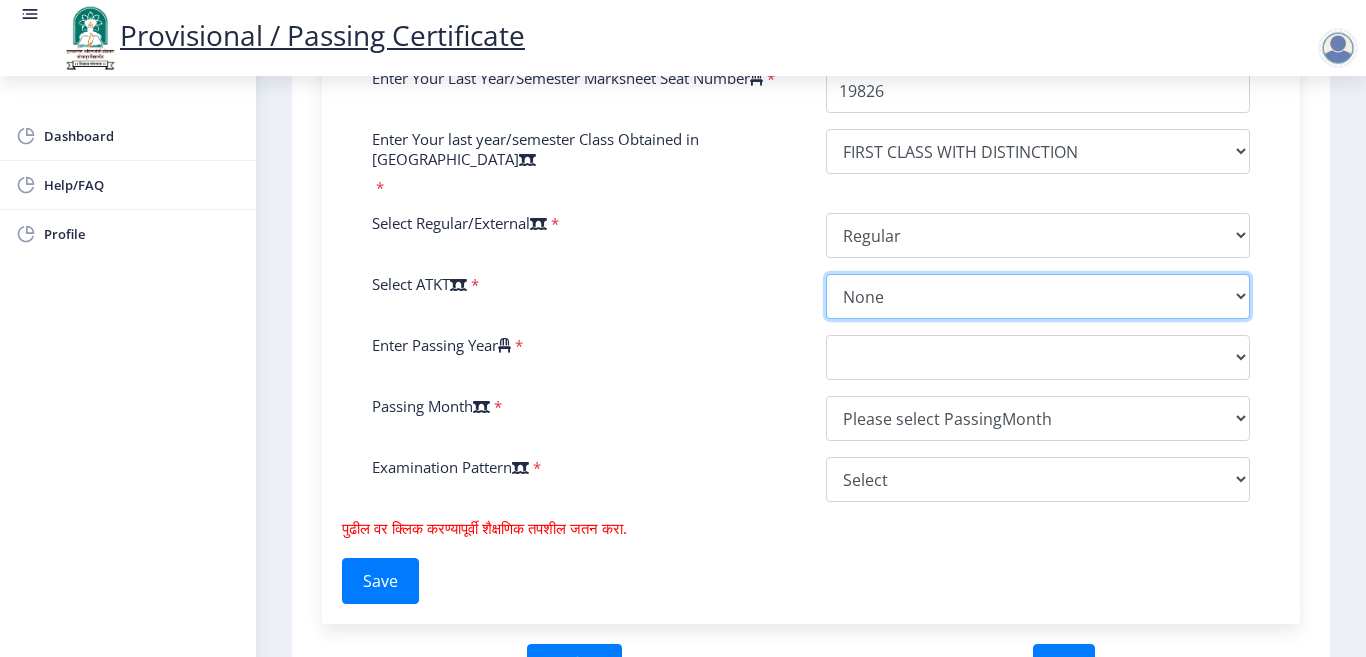 click on "Select AT/KT   None ATKT" at bounding box center [1038, 296] 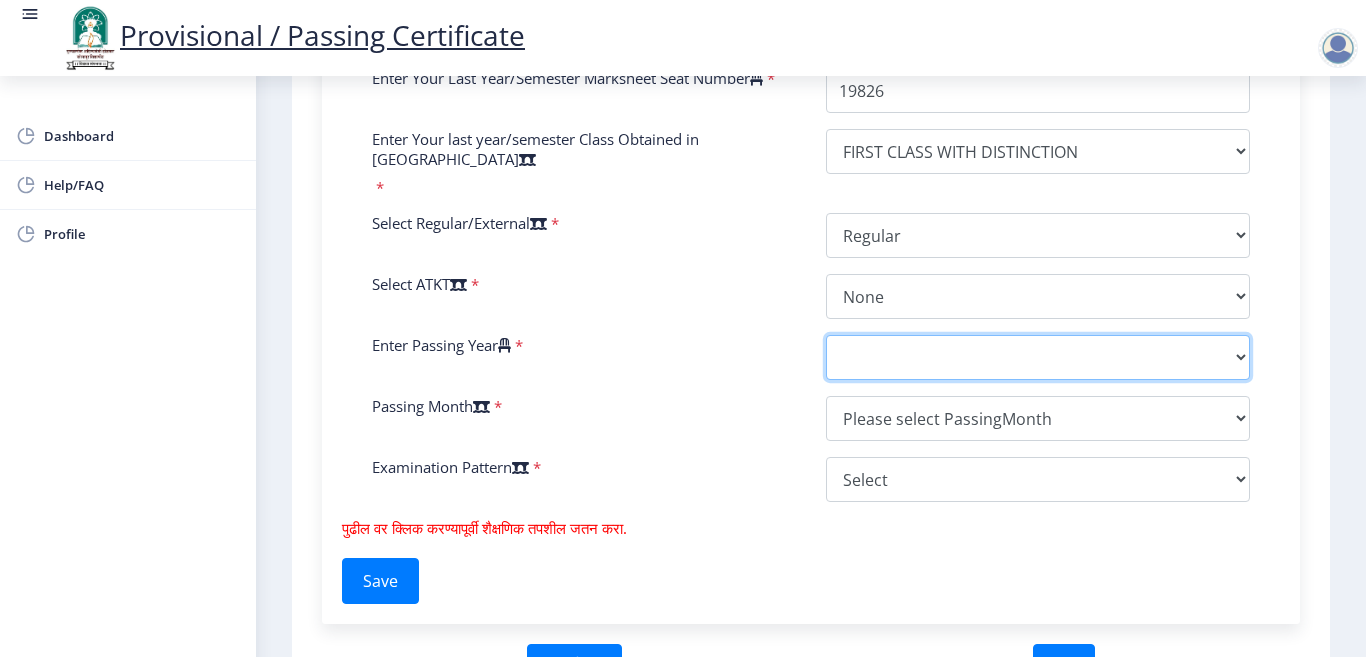 click on "2025   2024   2023   2022   2021   2020   2019   2018   2017   2016   2015   2014   2013   2012   2011   2010   2009   2008   2007   2006   2005   2004   2003   2002   2001   2000   1999   1998   1997   1996   1995   1994   1993   1992   1991   1990   1989   1988   1987   1986   1985   1984   1983   1982   1981   1980   1979   1978   1977   1976   1975   1974   1973   1972   1971   1970   1969   1968   1967" at bounding box center [1038, 357] 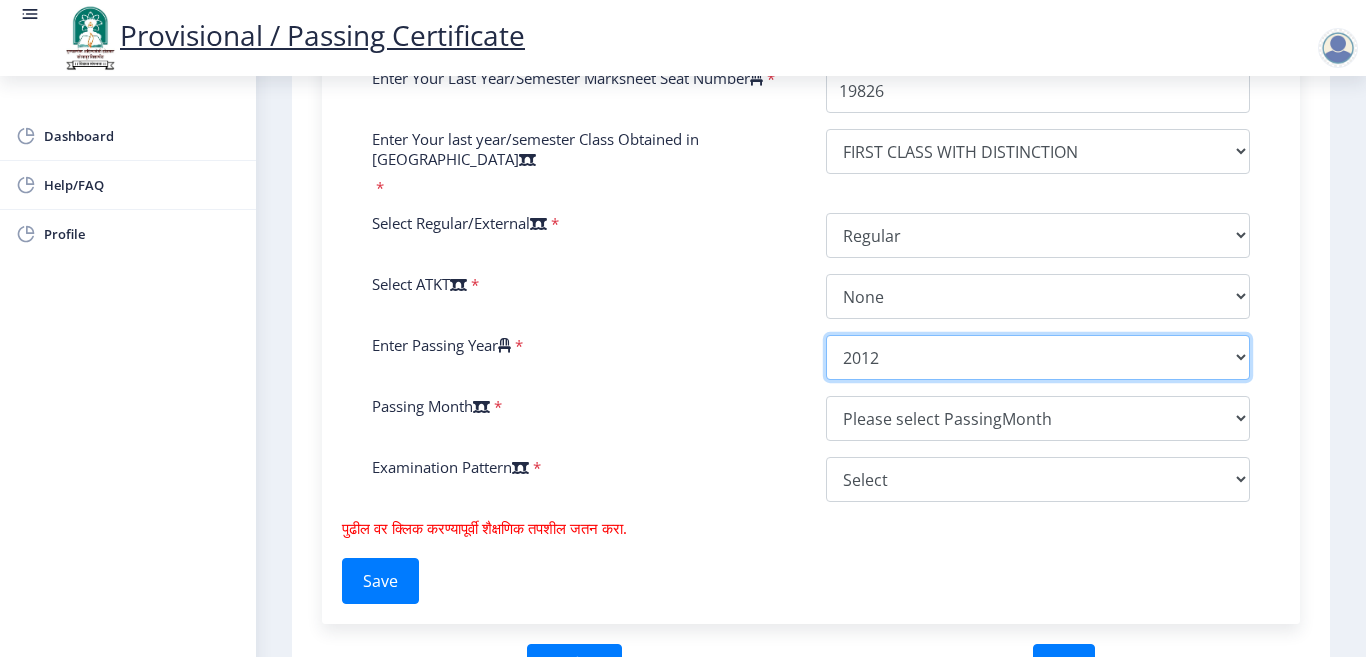 click on "2025   2024   2023   2022   2021   2020   2019   2018   2017   2016   2015   2014   2013   2012   2011   2010   2009   2008   2007   2006   2005   2004   2003   2002   2001   2000   1999   1998   1997   1996   1995   1994   1993   1992   1991   1990   1989   1988   1987   1986   1985   1984   1983   1982   1981   1980   1979   1978   1977   1976   1975   1974   1973   1972   1971   1970   1969   1968   1967" at bounding box center [1038, 357] 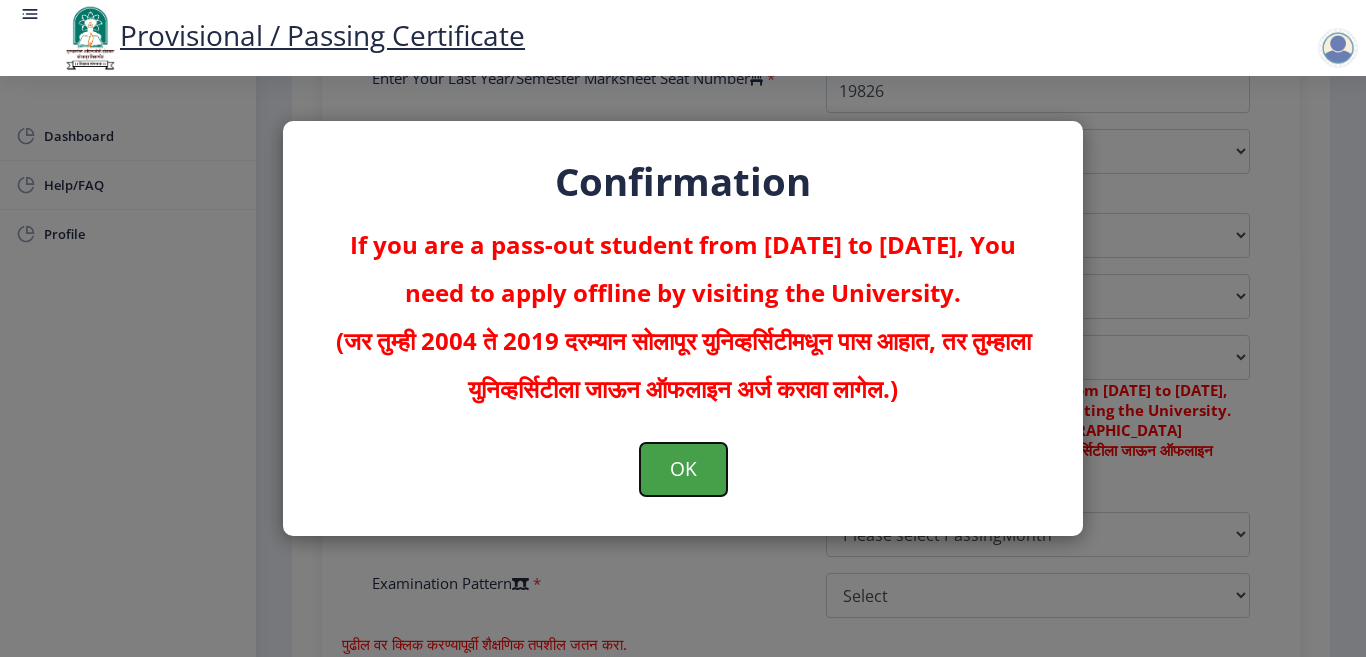 click on "OK" 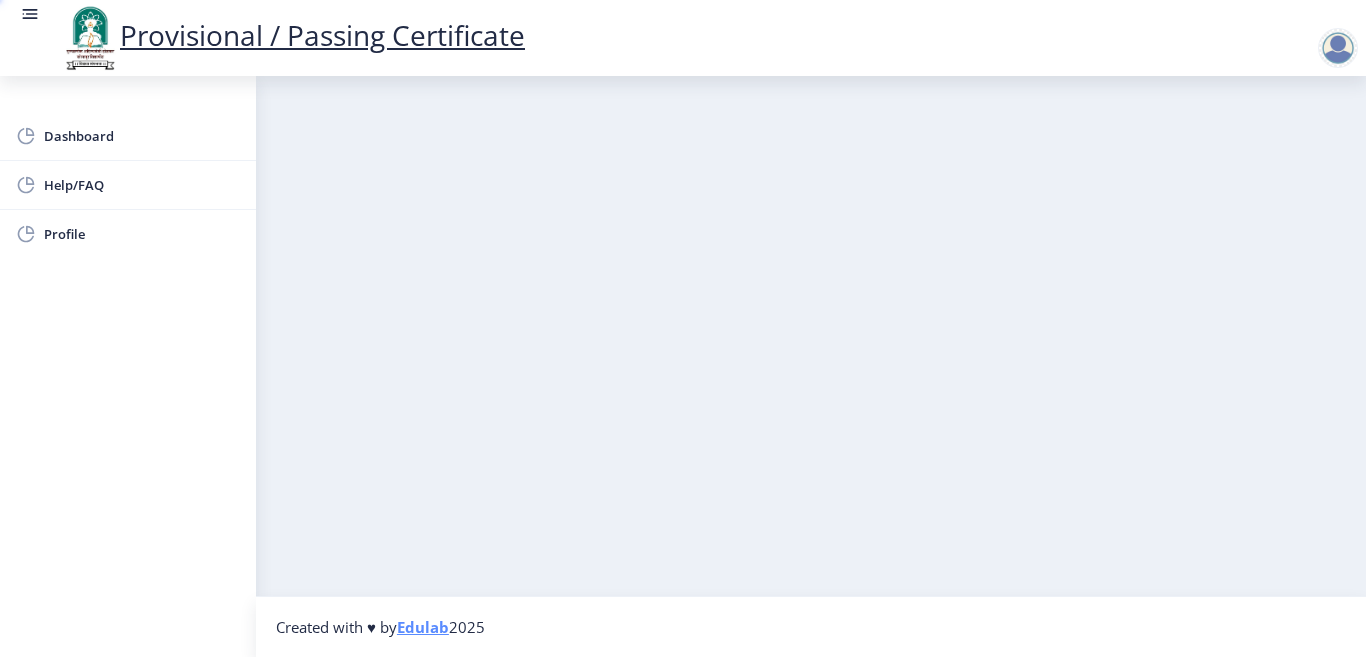 scroll, scrollTop: 0, scrollLeft: 0, axis: both 